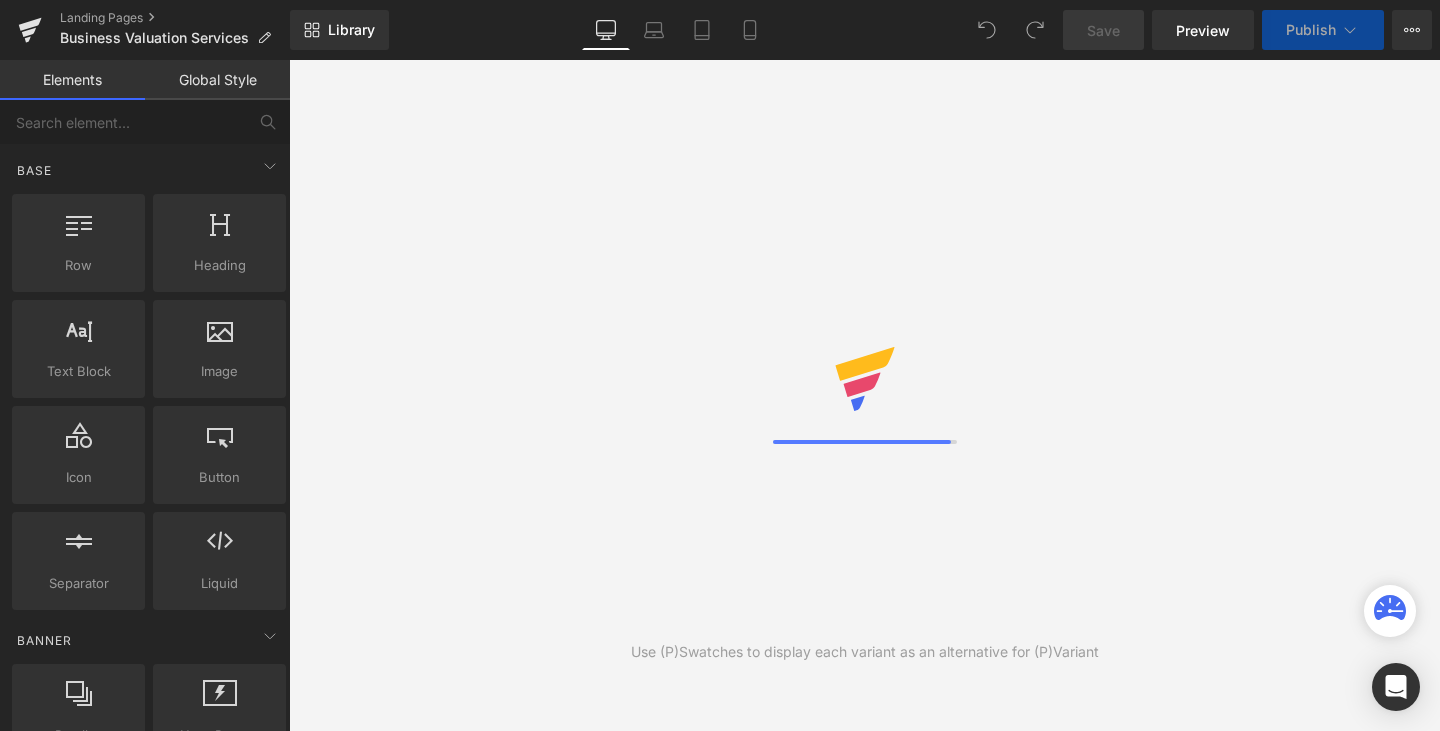 scroll, scrollTop: 0, scrollLeft: 0, axis: both 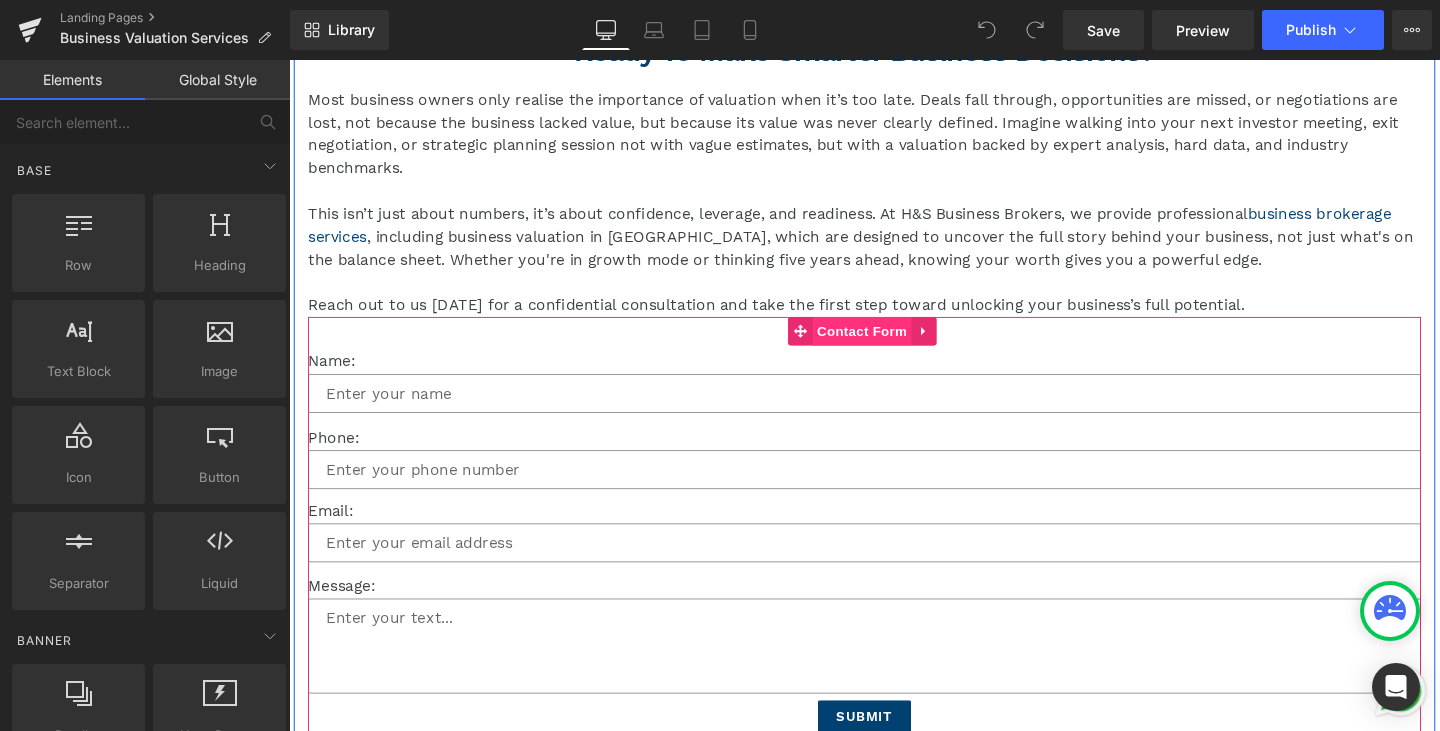 click on "Contact Form" at bounding box center (891, 345) 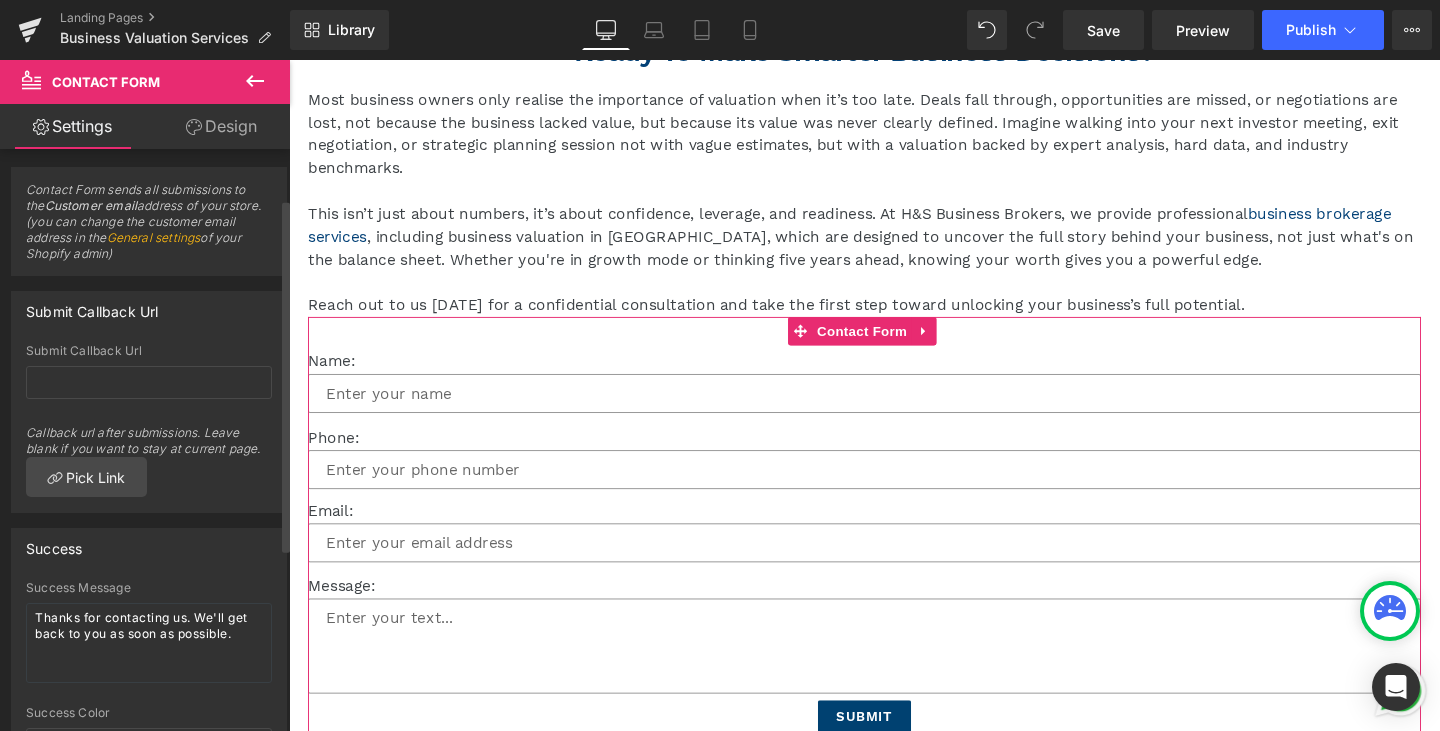 scroll, scrollTop: 0, scrollLeft: 0, axis: both 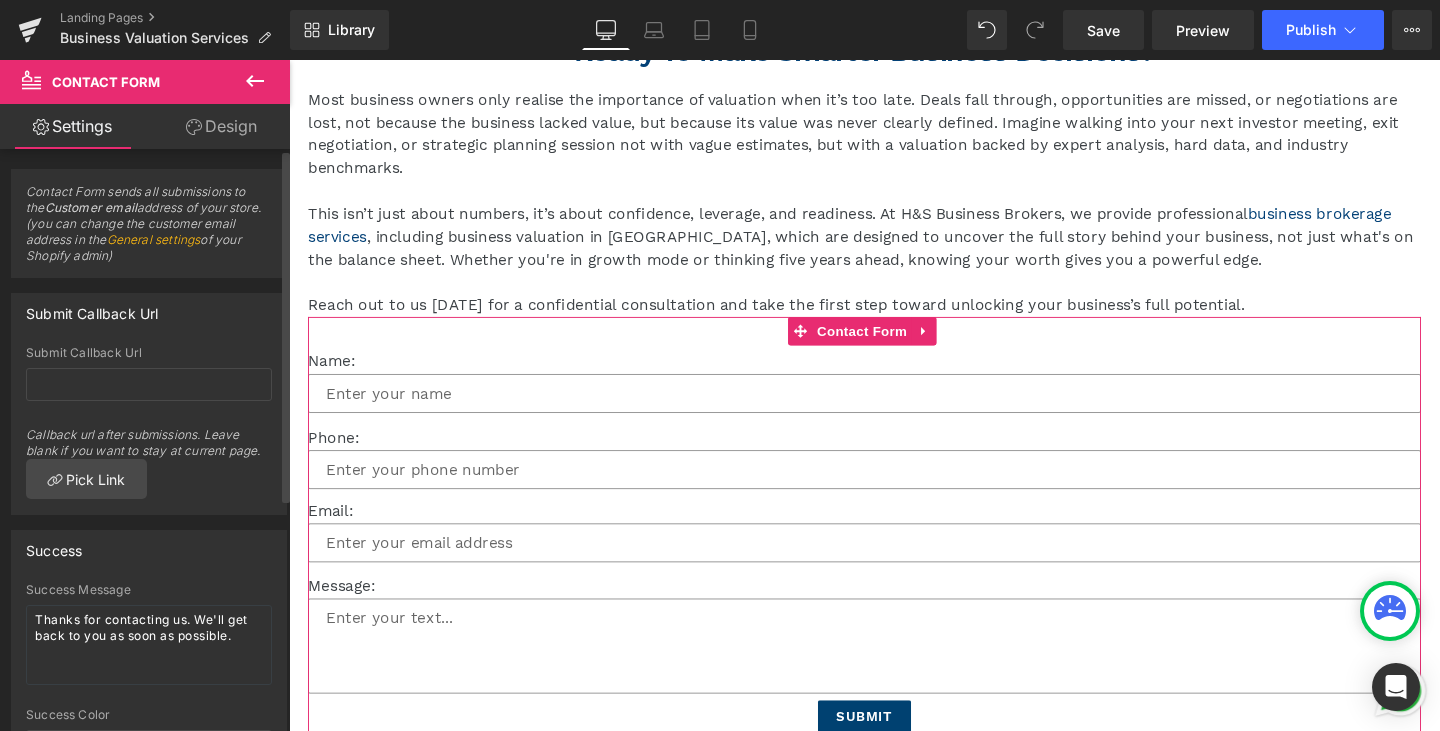 click on "General settings" at bounding box center [154, 239] 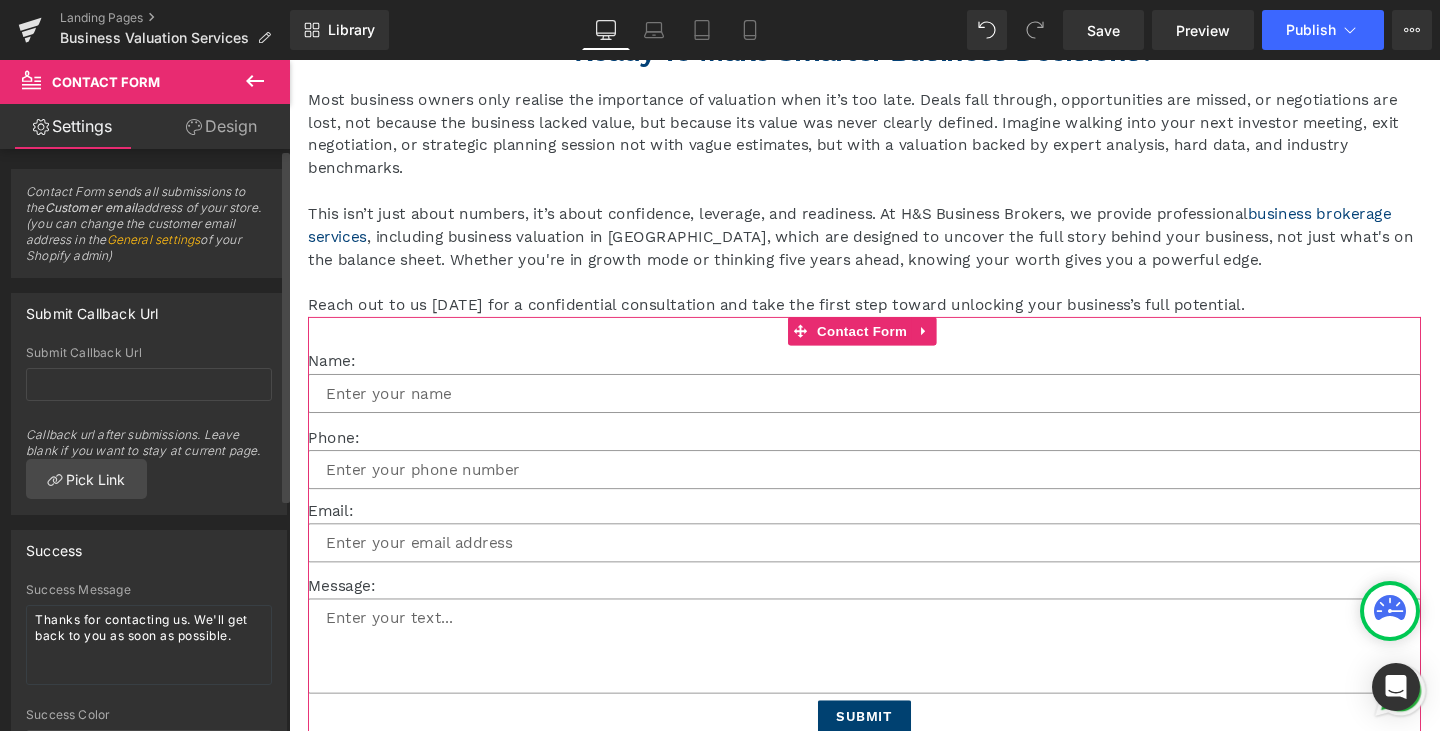 click on "General settings" at bounding box center (154, 239) 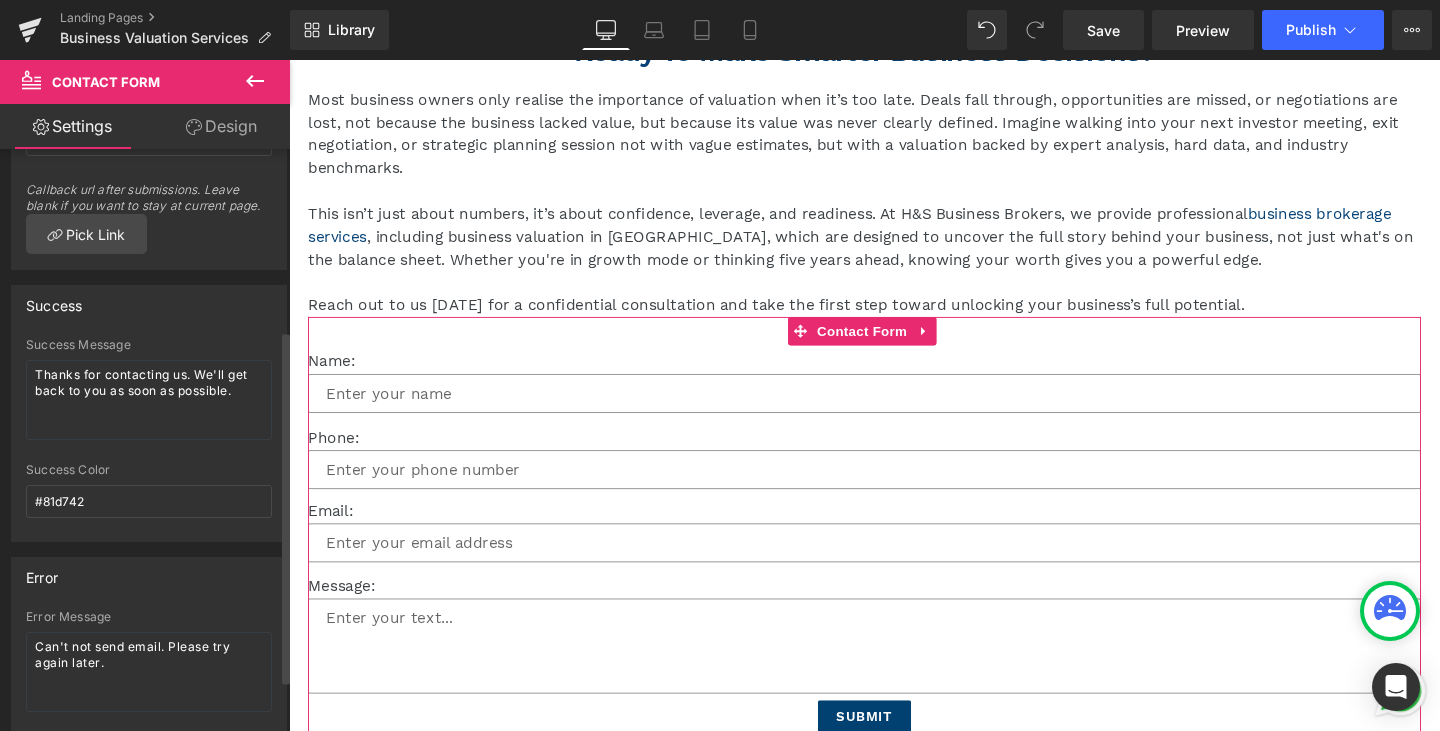 scroll, scrollTop: 382, scrollLeft: 0, axis: vertical 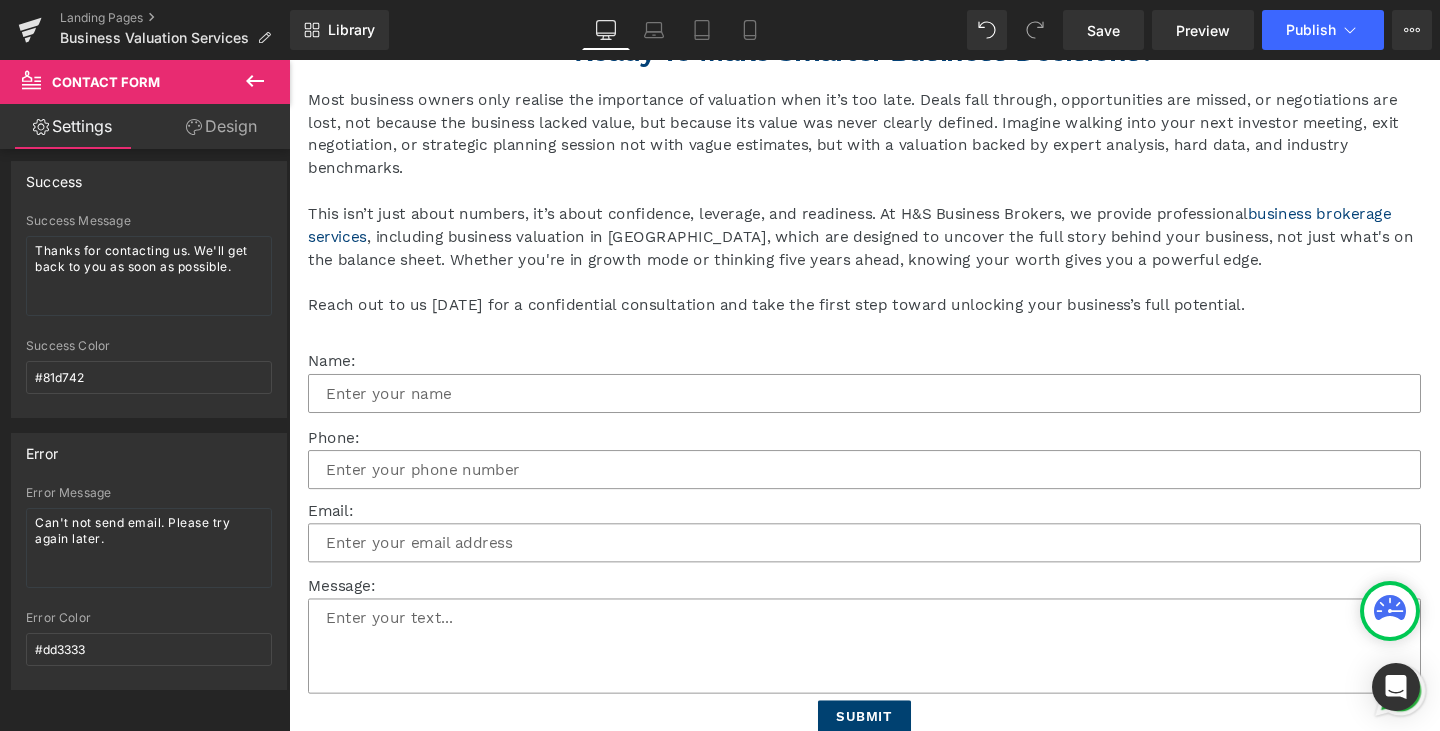 click 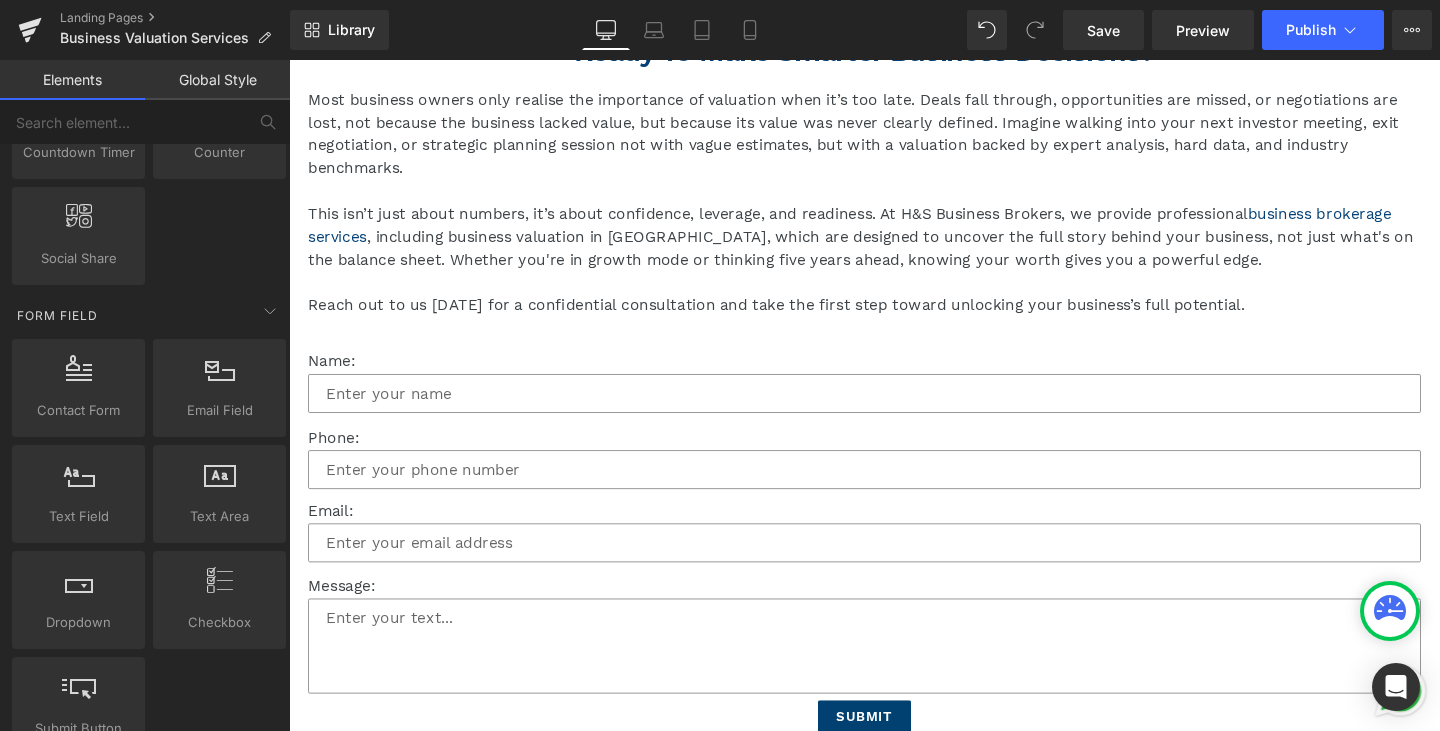 scroll, scrollTop: 2500, scrollLeft: 0, axis: vertical 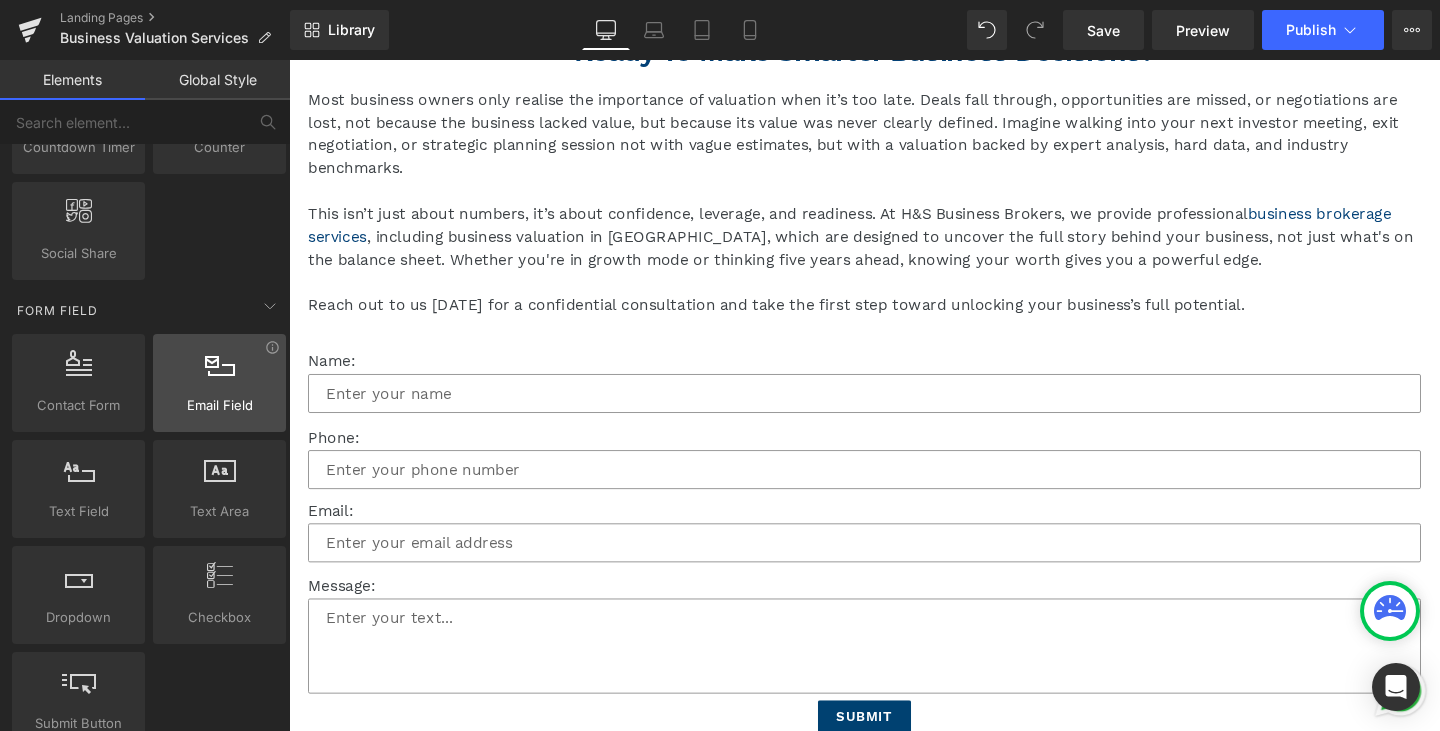 click on "Email Field" at bounding box center [219, 405] 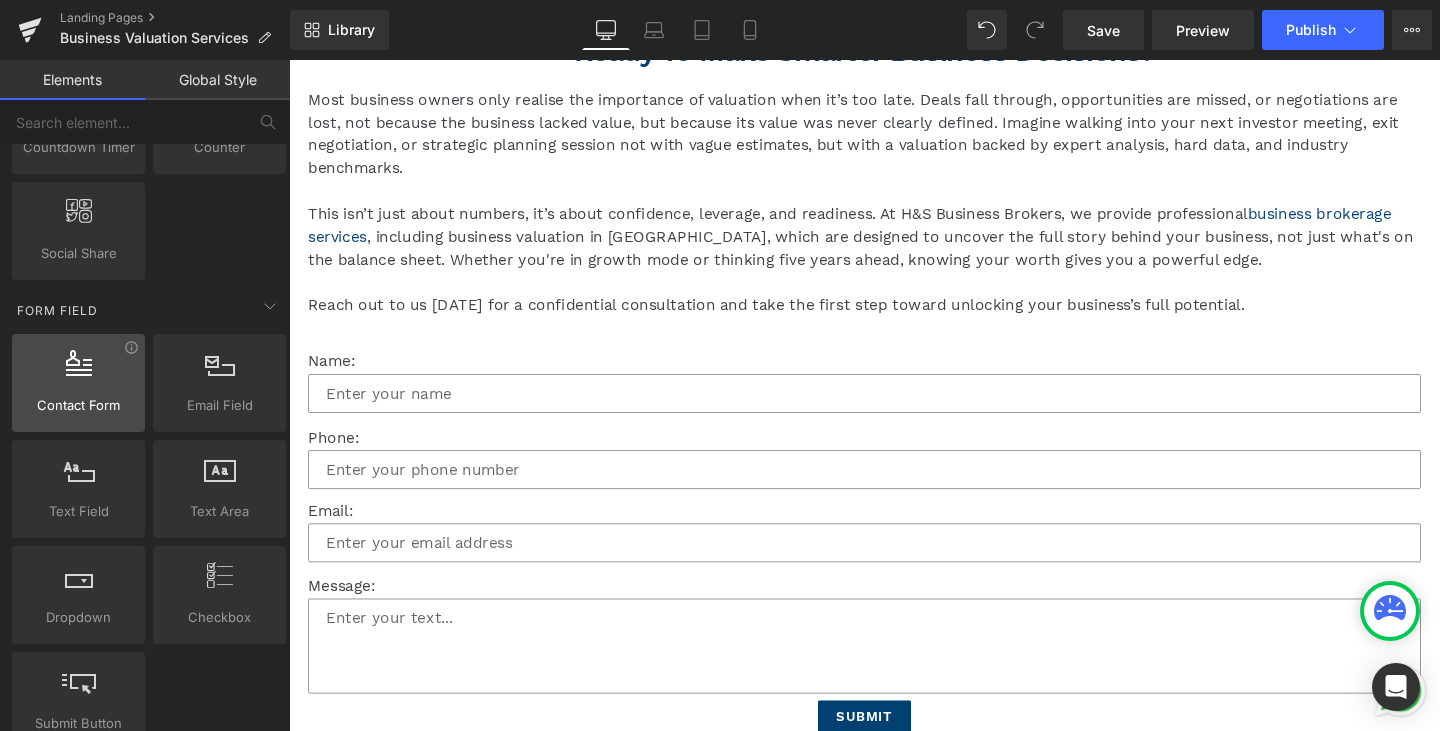 click at bounding box center [78, 372] 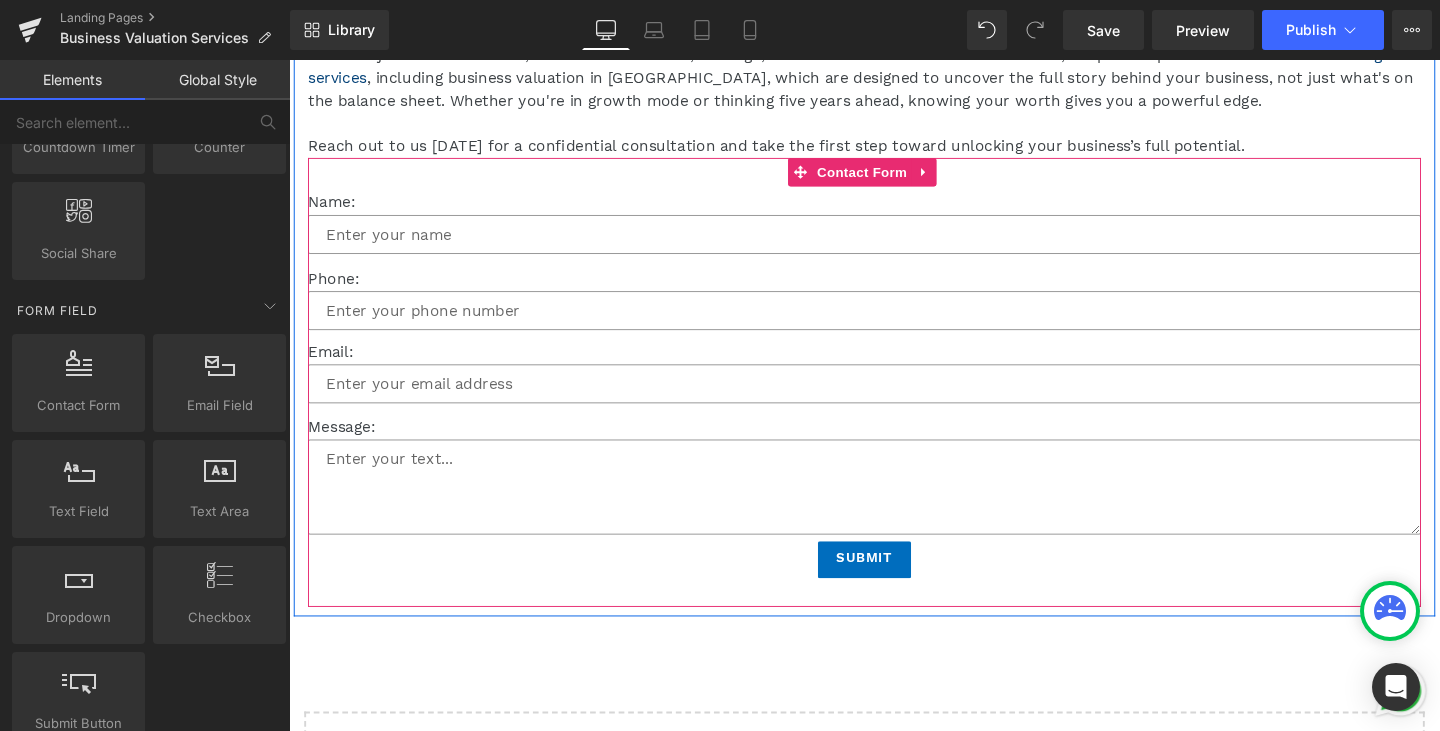 scroll, scrollTop: 3700, scrollLeft: 0, axis: vertical 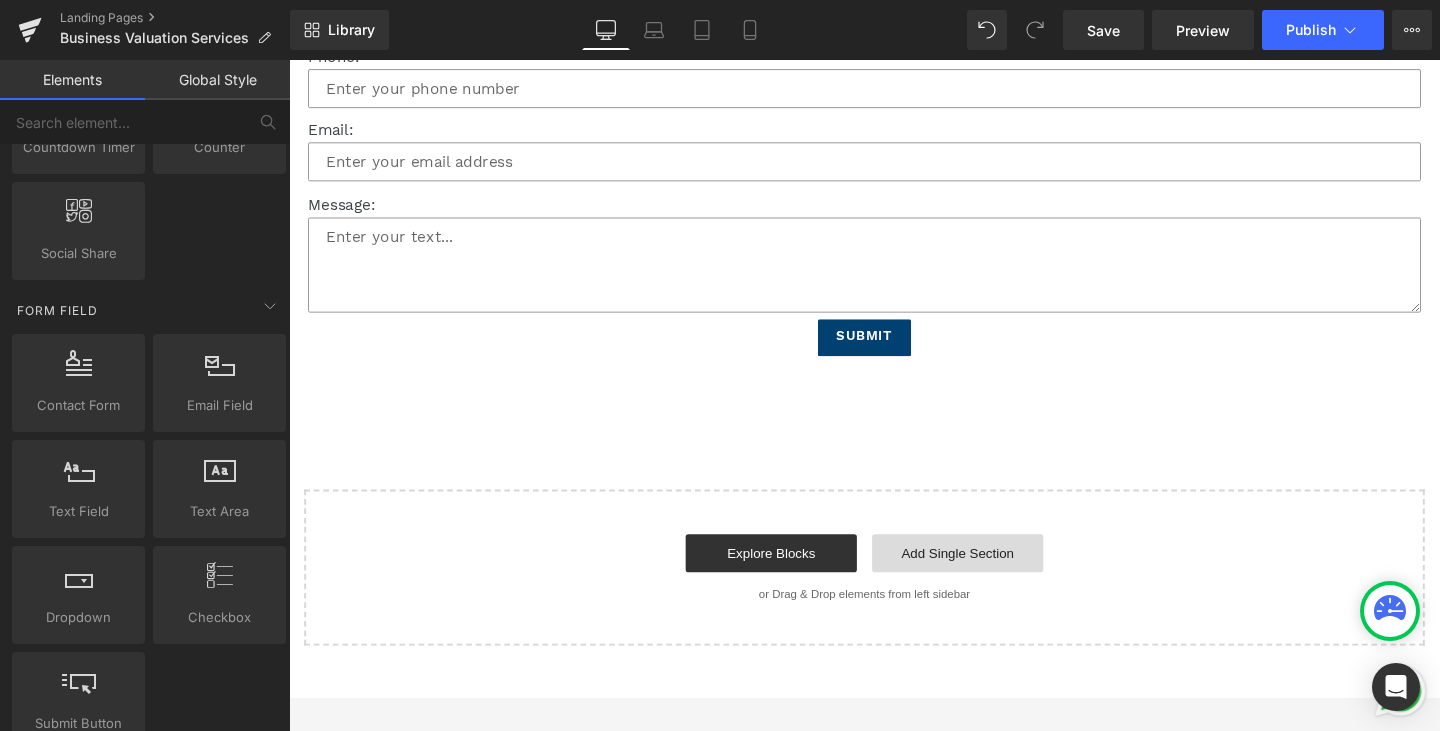 click on "Add Single Section" at bounding box center (992, 579) 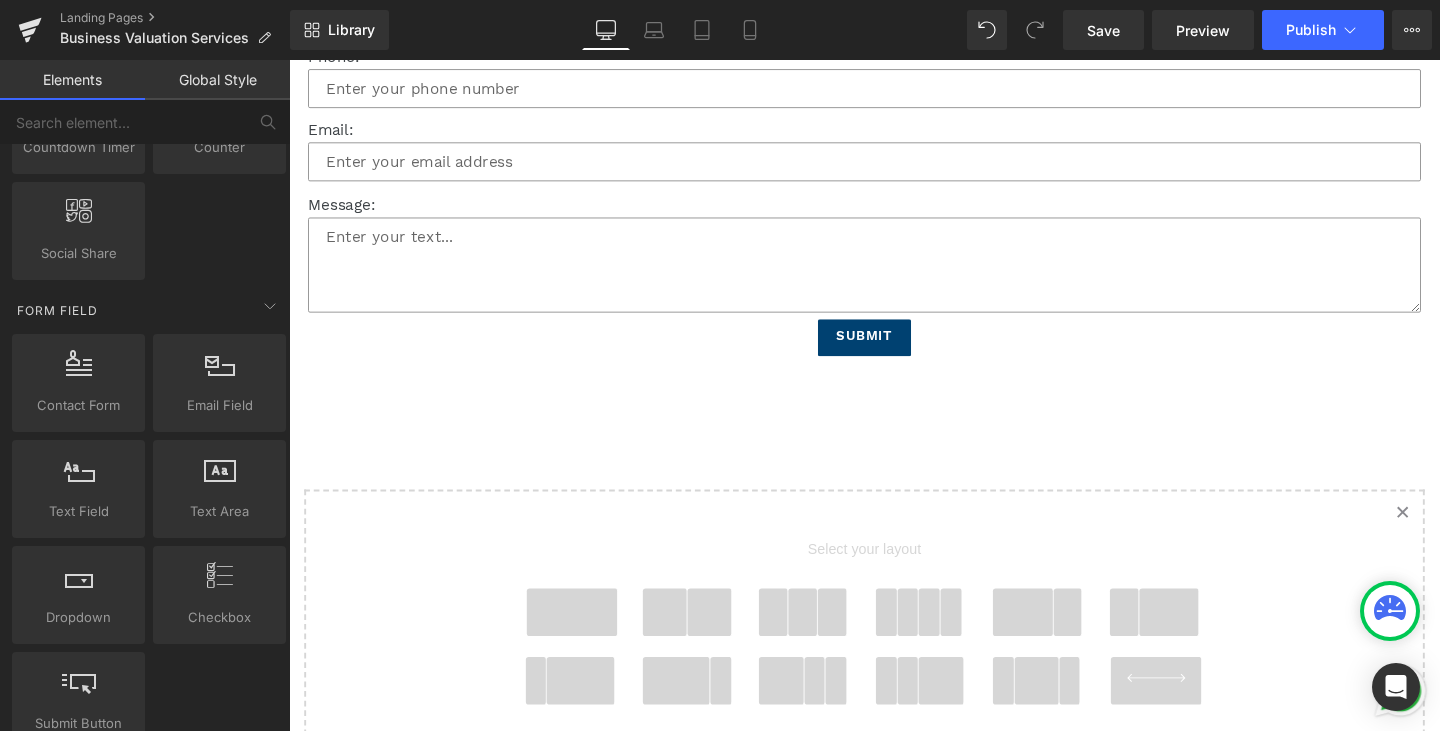 click at bounding box center (587, 641) 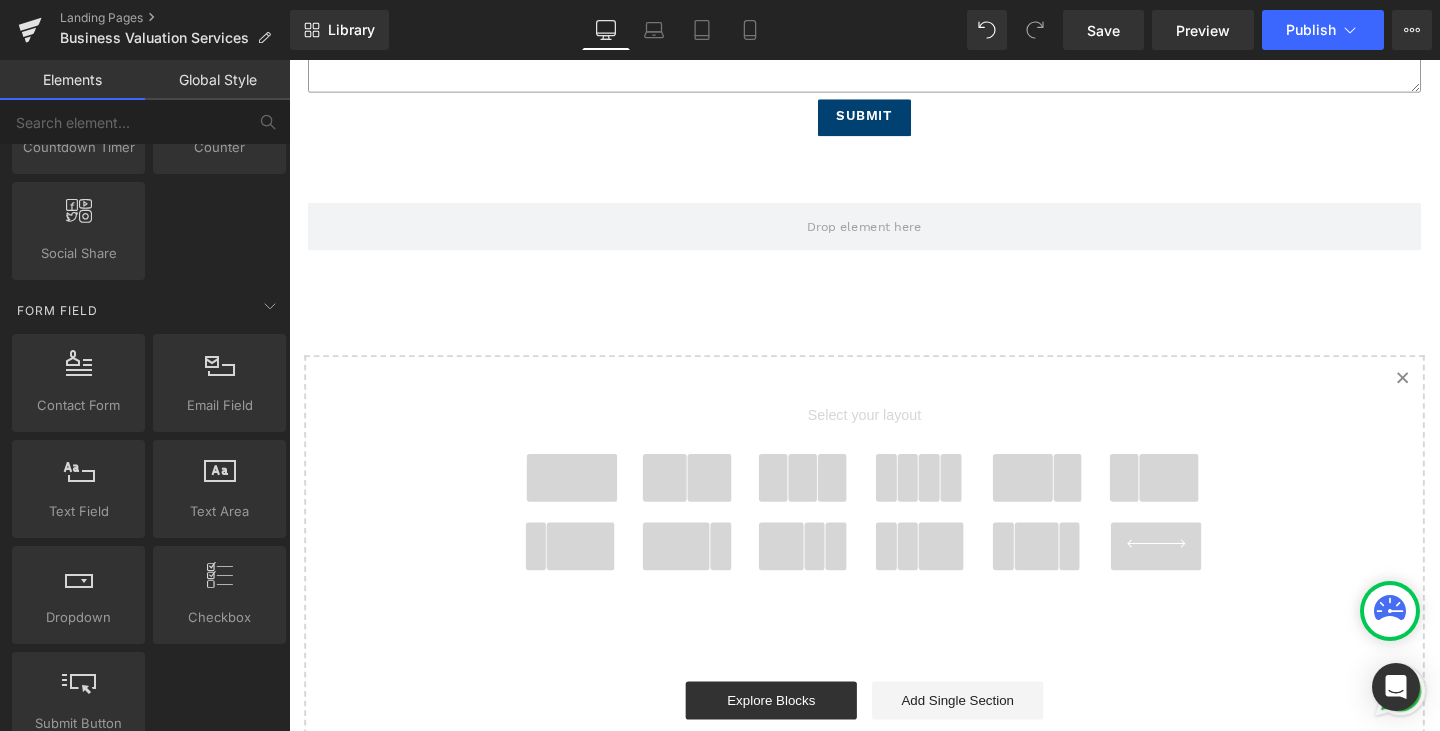 scroll, scrollTop: 3947, scrollLeft: 0, axis: vertical 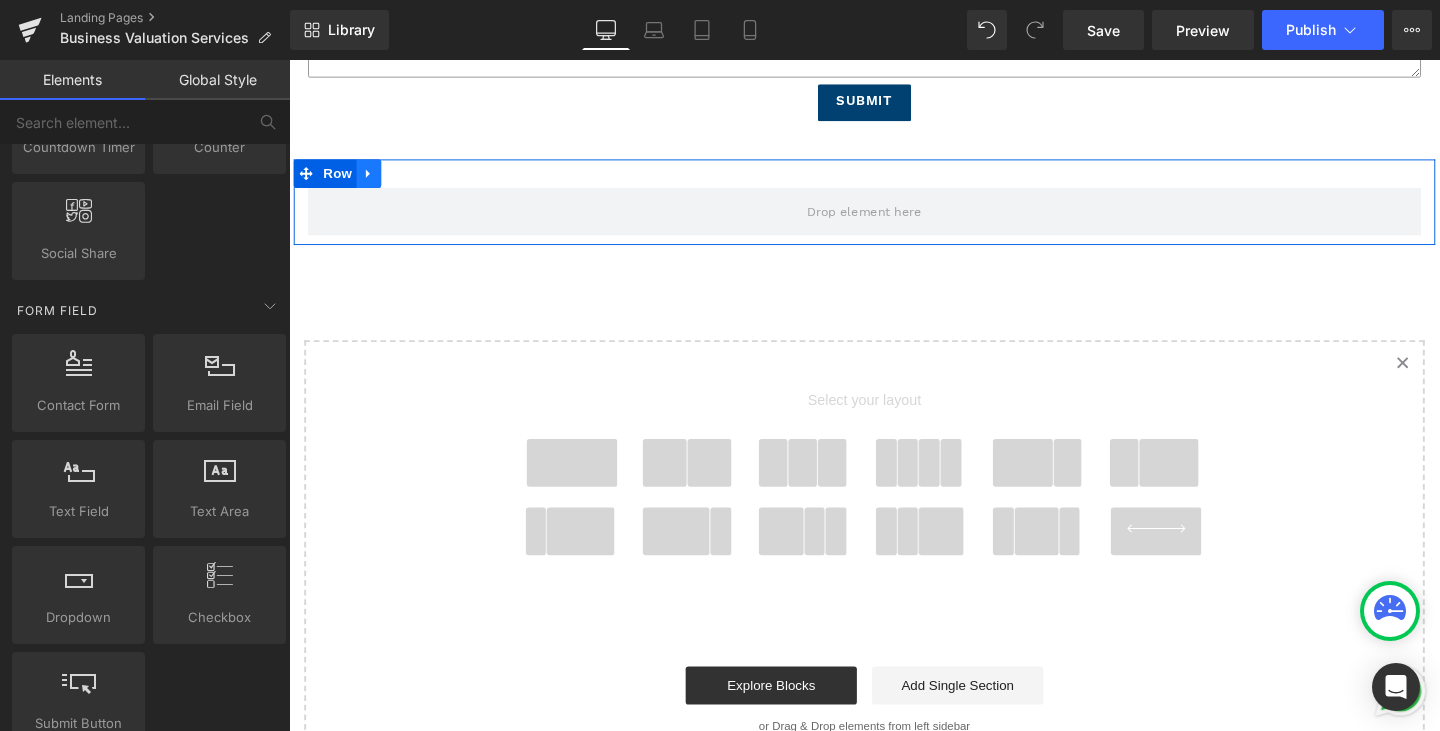click at bounding box center [373, 180] 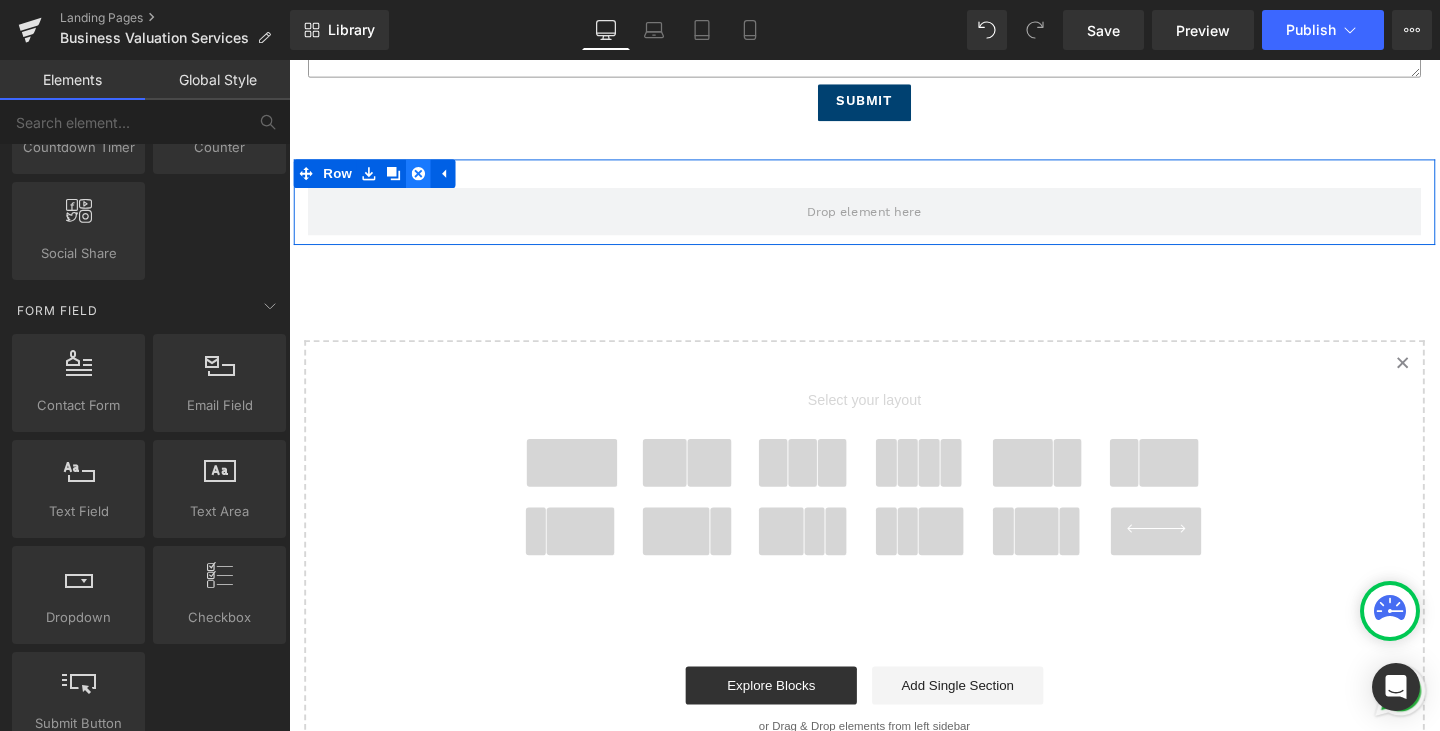 click at bounding box center [425, 180] 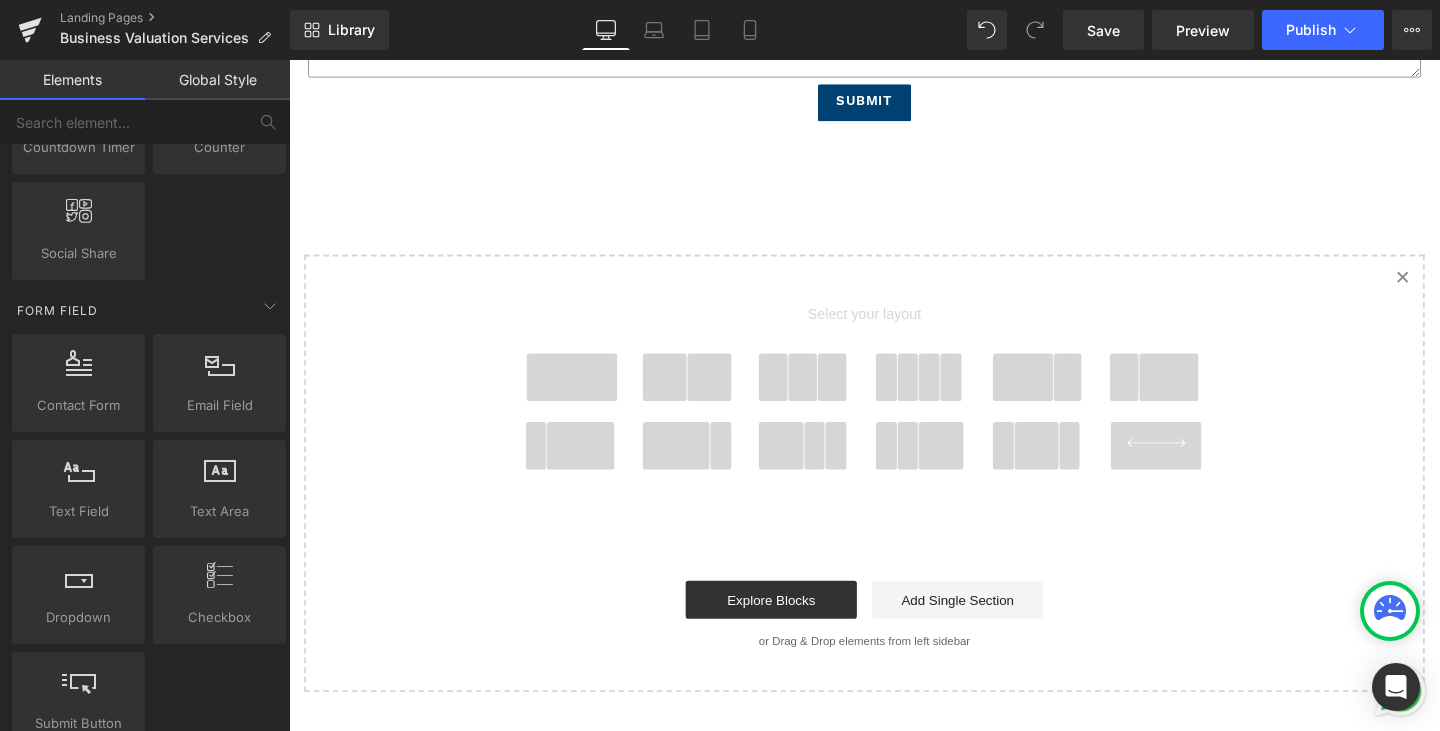 click at bounding box center [1075, 466] 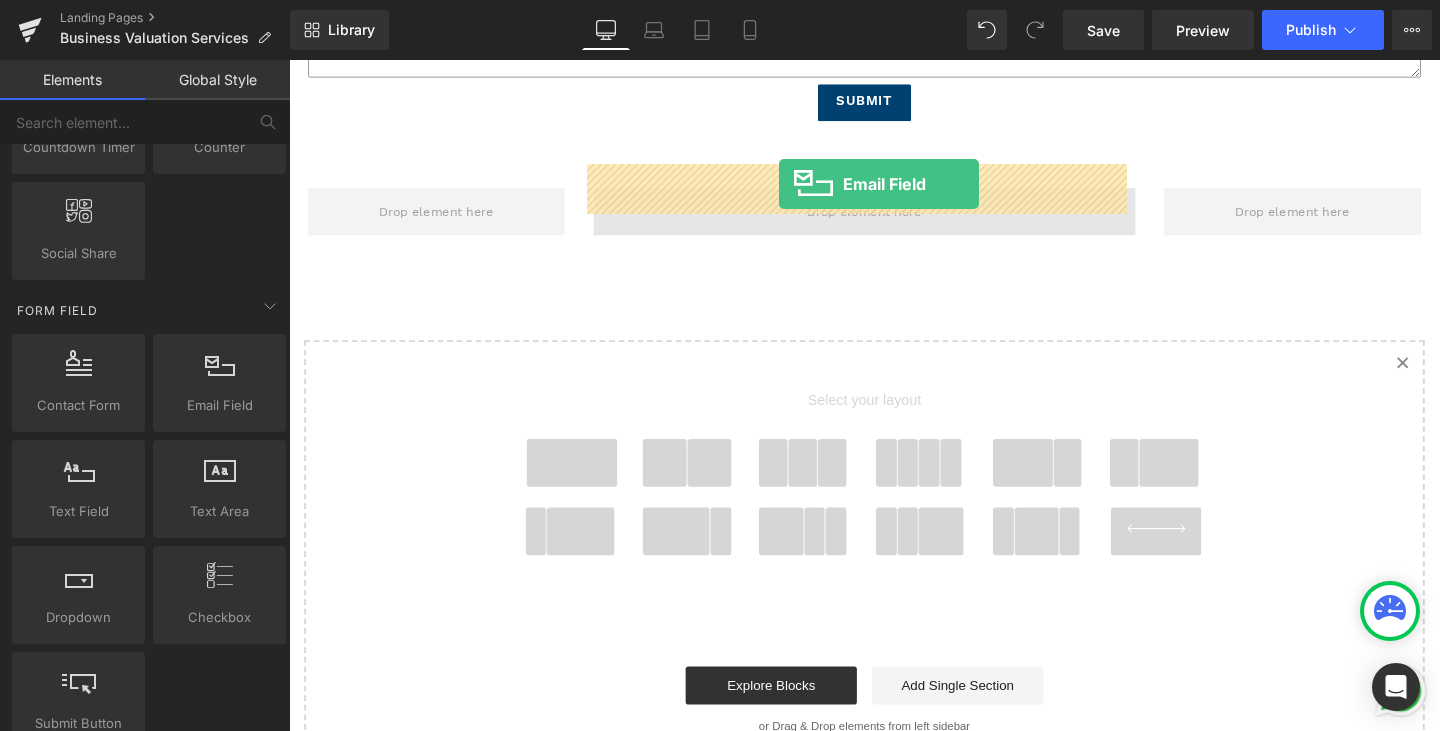 drag, startPoint x: 301, startPoint y: 396, endPoint x: 804, endPoint y: 190, distance: 543.5485 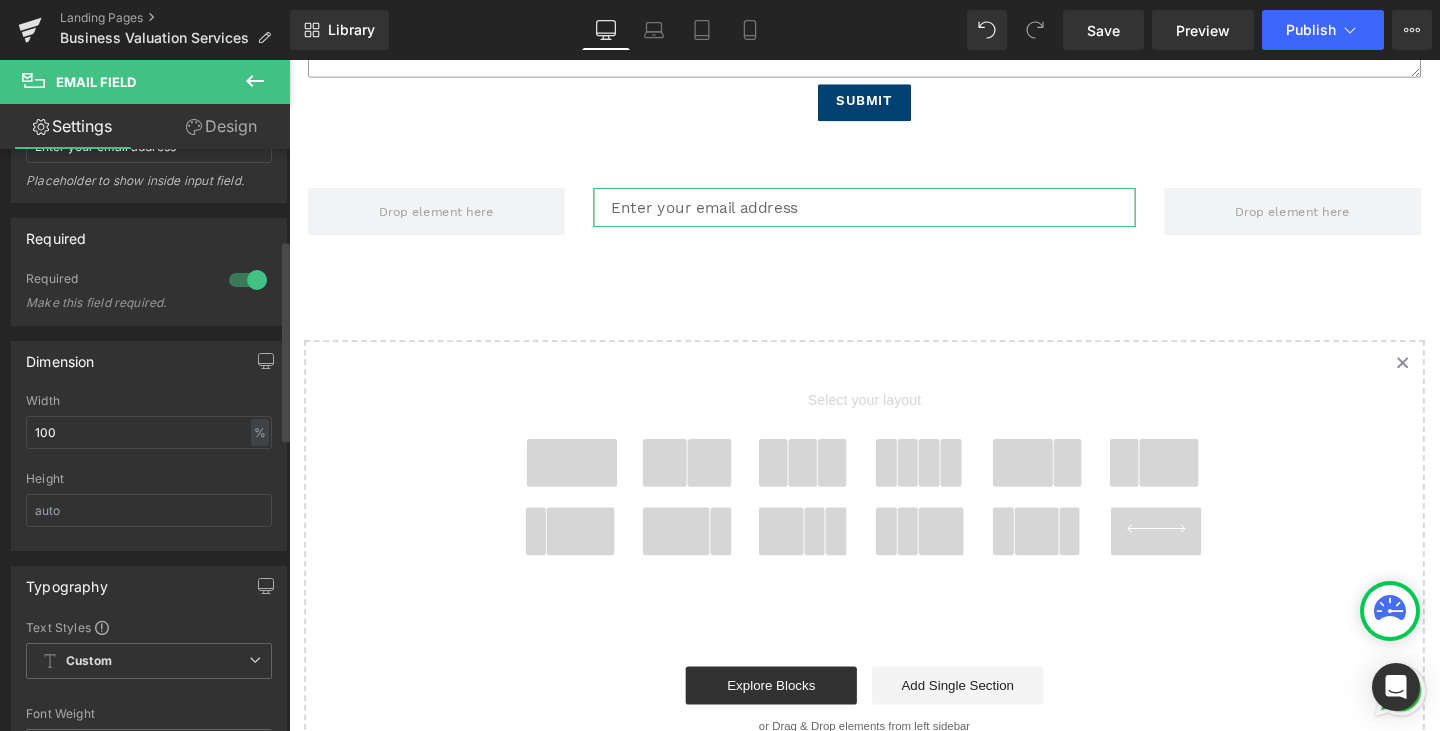scroll, scrollTop: 100, scrollLeft: 0, axis: vertical 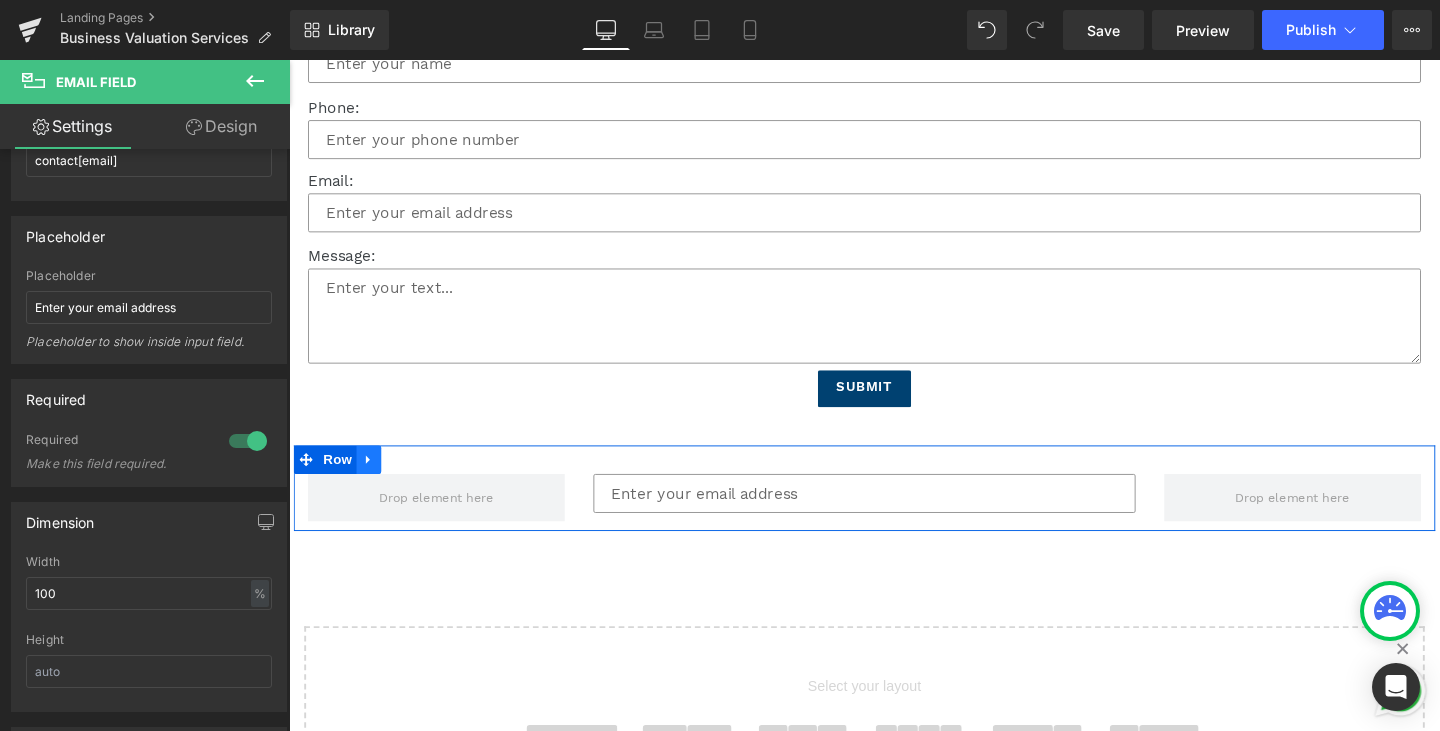 click 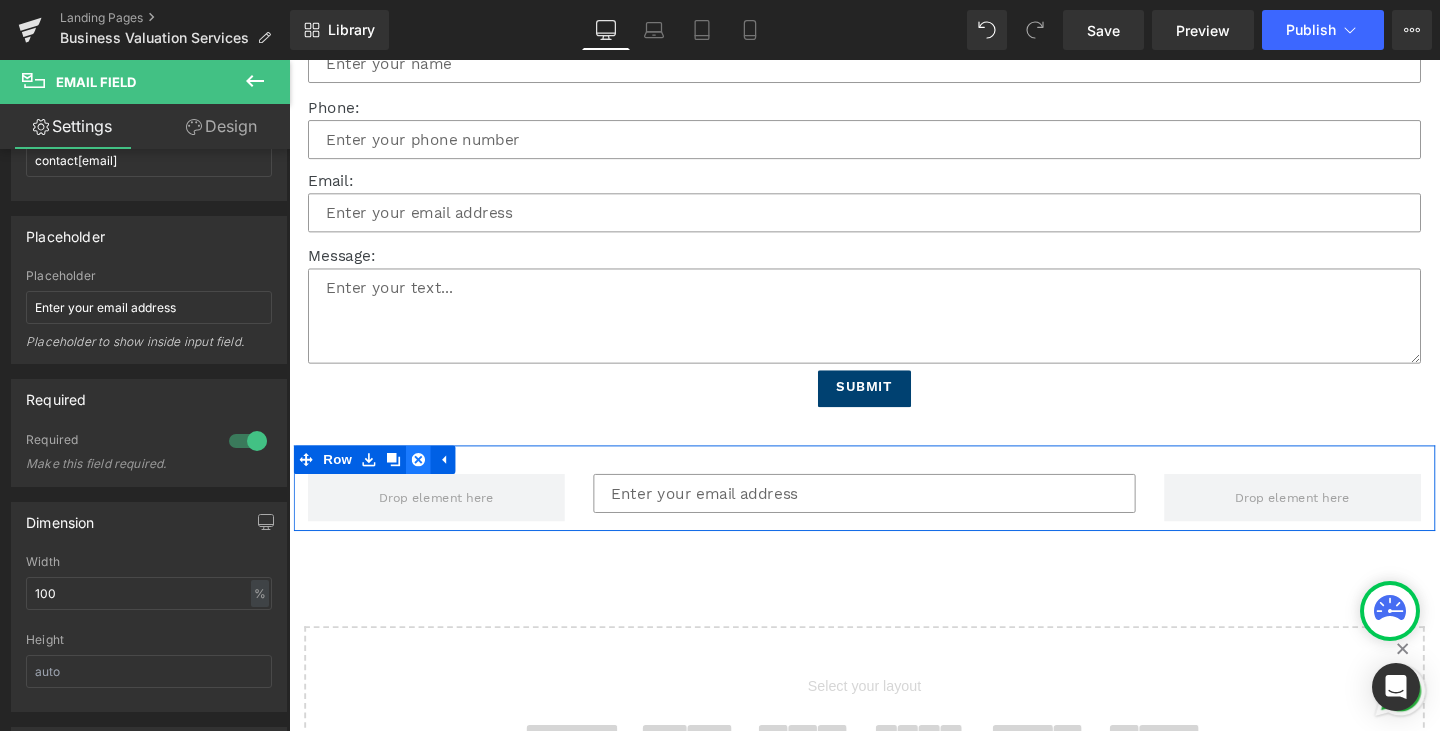 click 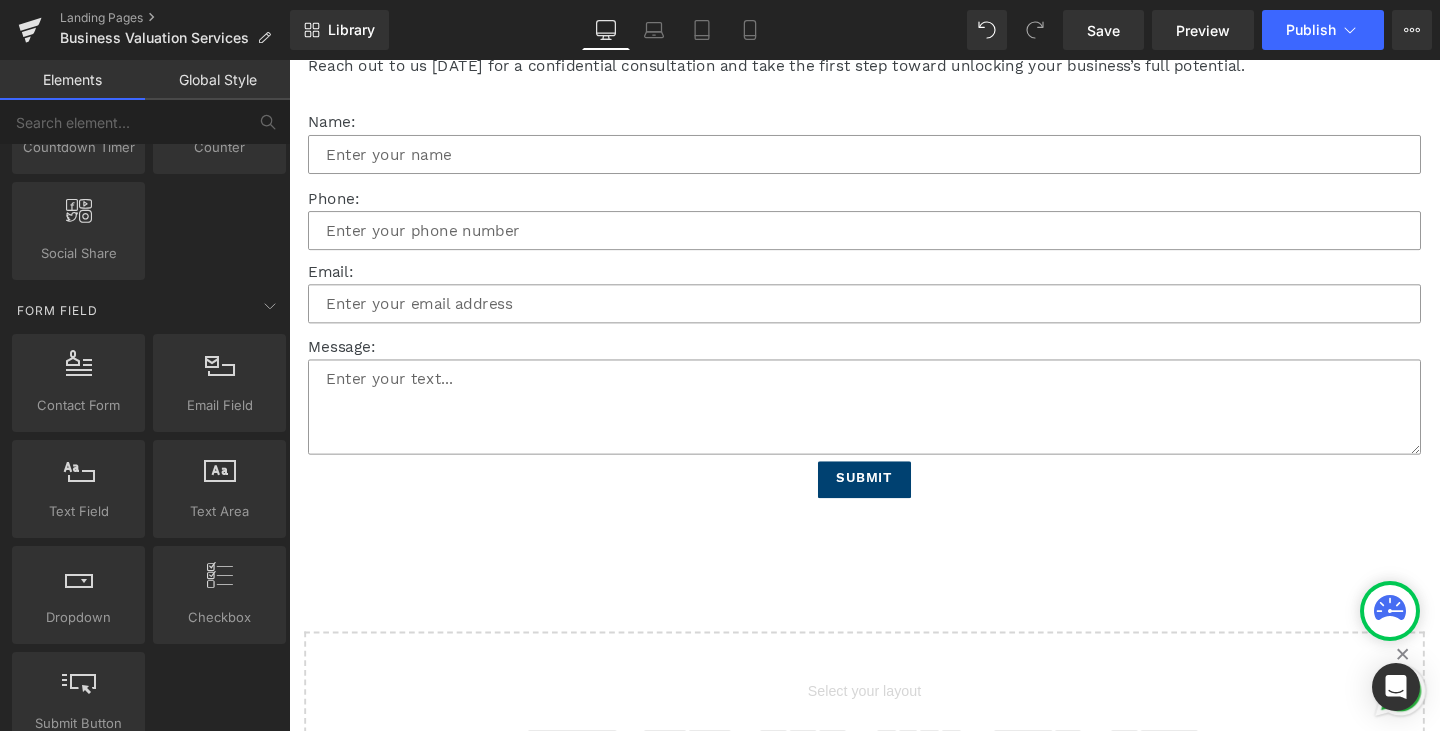 scroll, scrollTop: 3547, scrollLeft: 0, axis: vertical 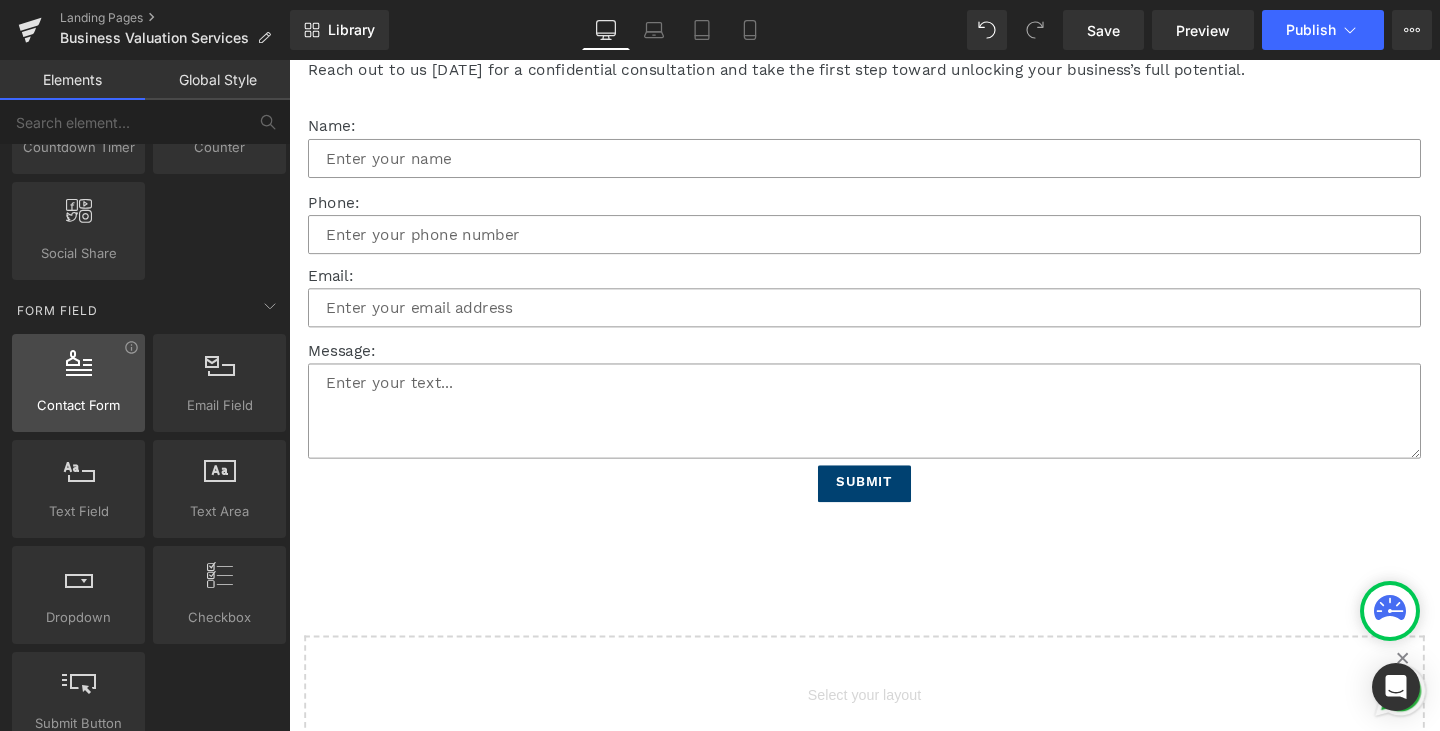 click at bounding box center [78, 372] 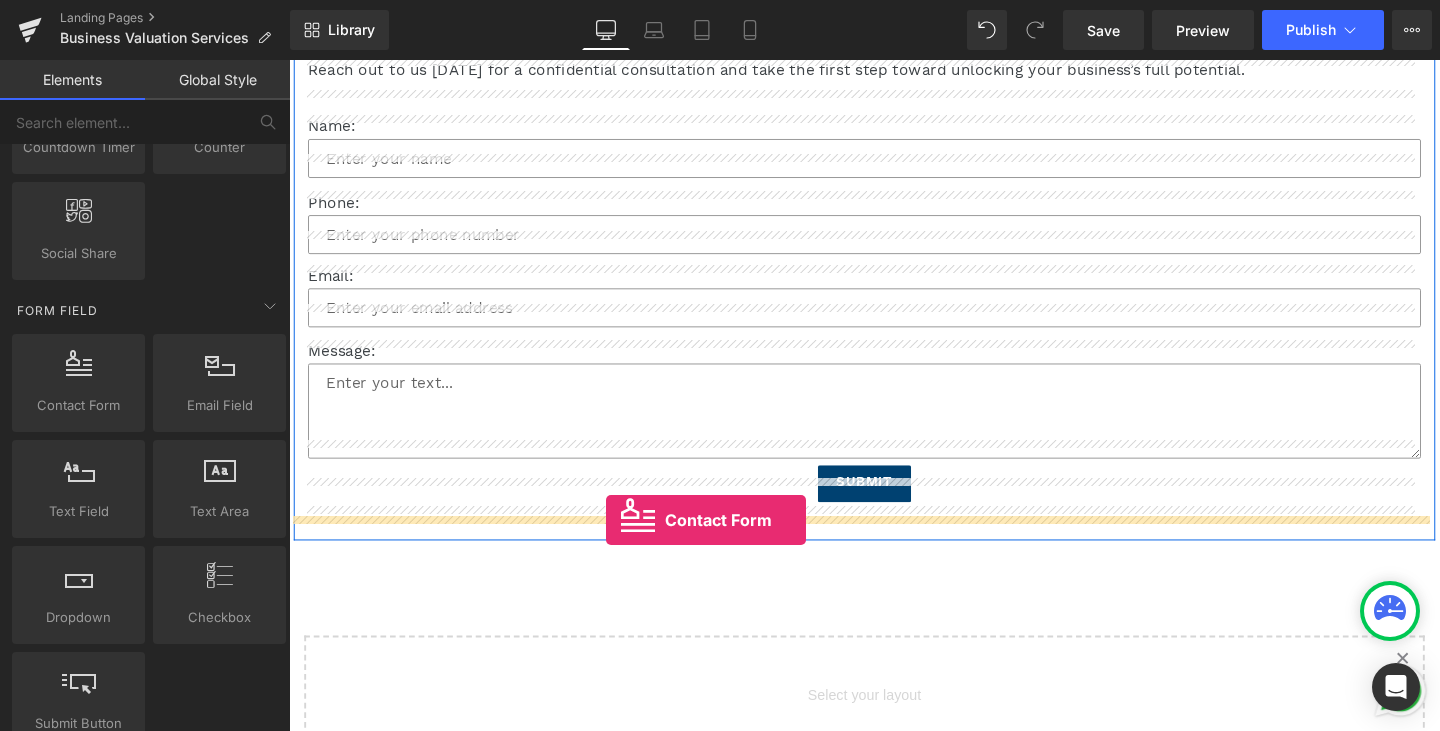 drag, startPoint x: 357, startPoint y: 445, endPoint x: 622, endPoint y: 544, distance: 282.88867 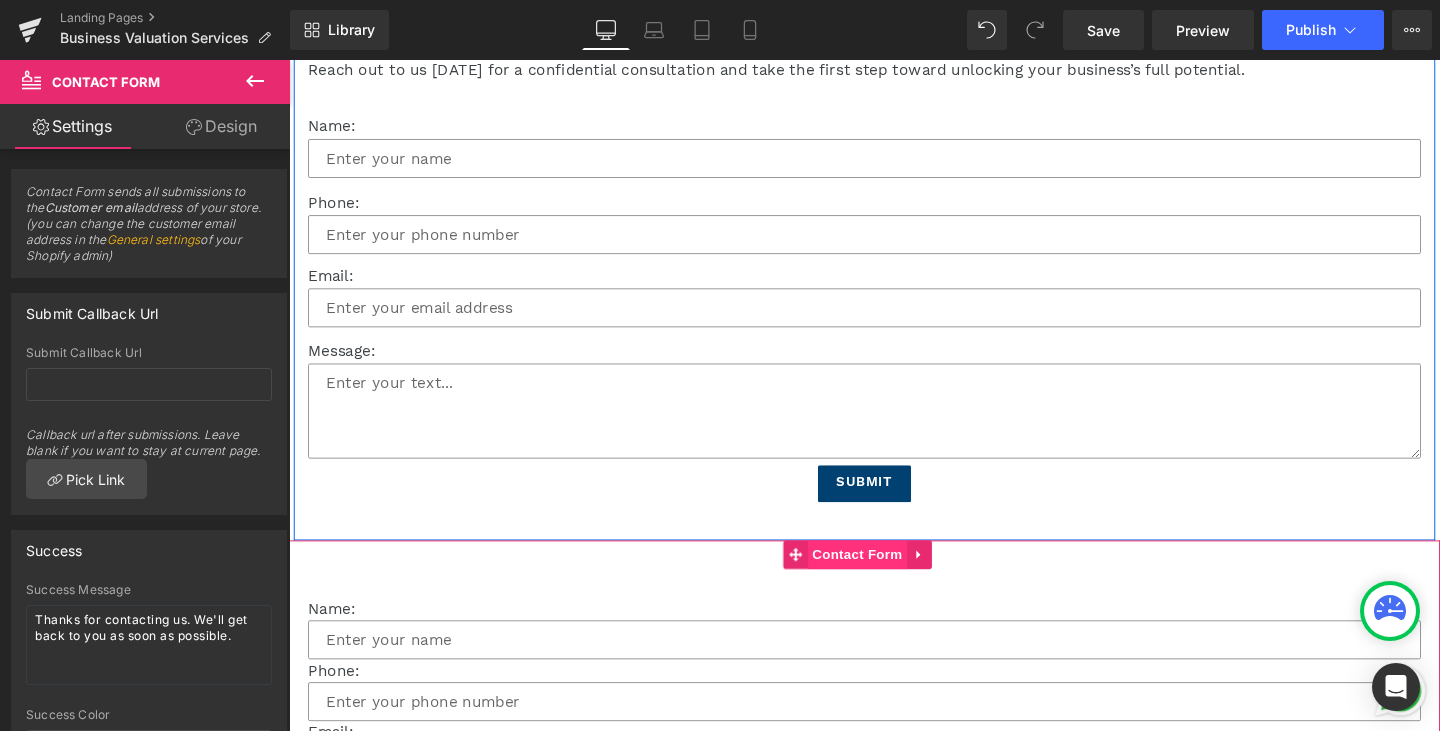 click on "Contact Form" at bounding box center (886, 580) 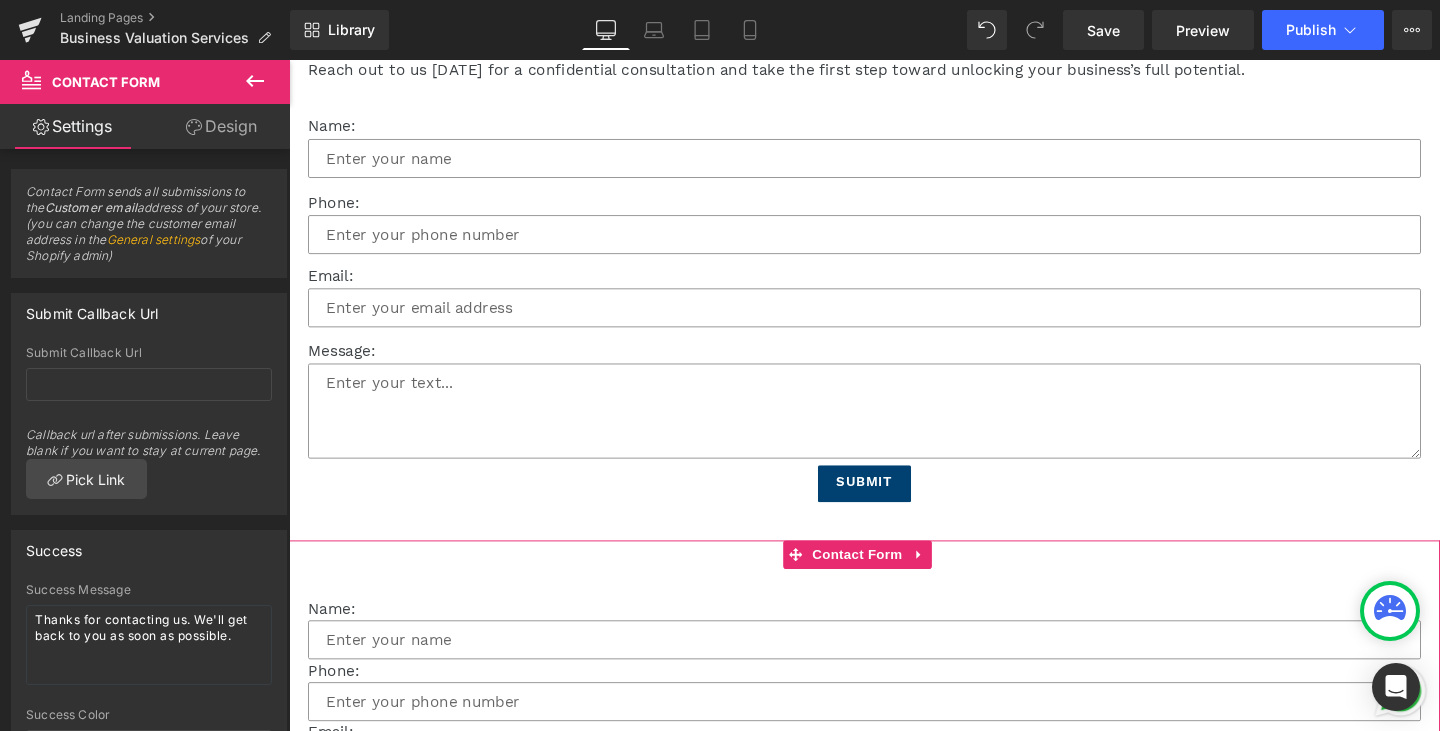 click on "Design" at bounding box center [221, 126] 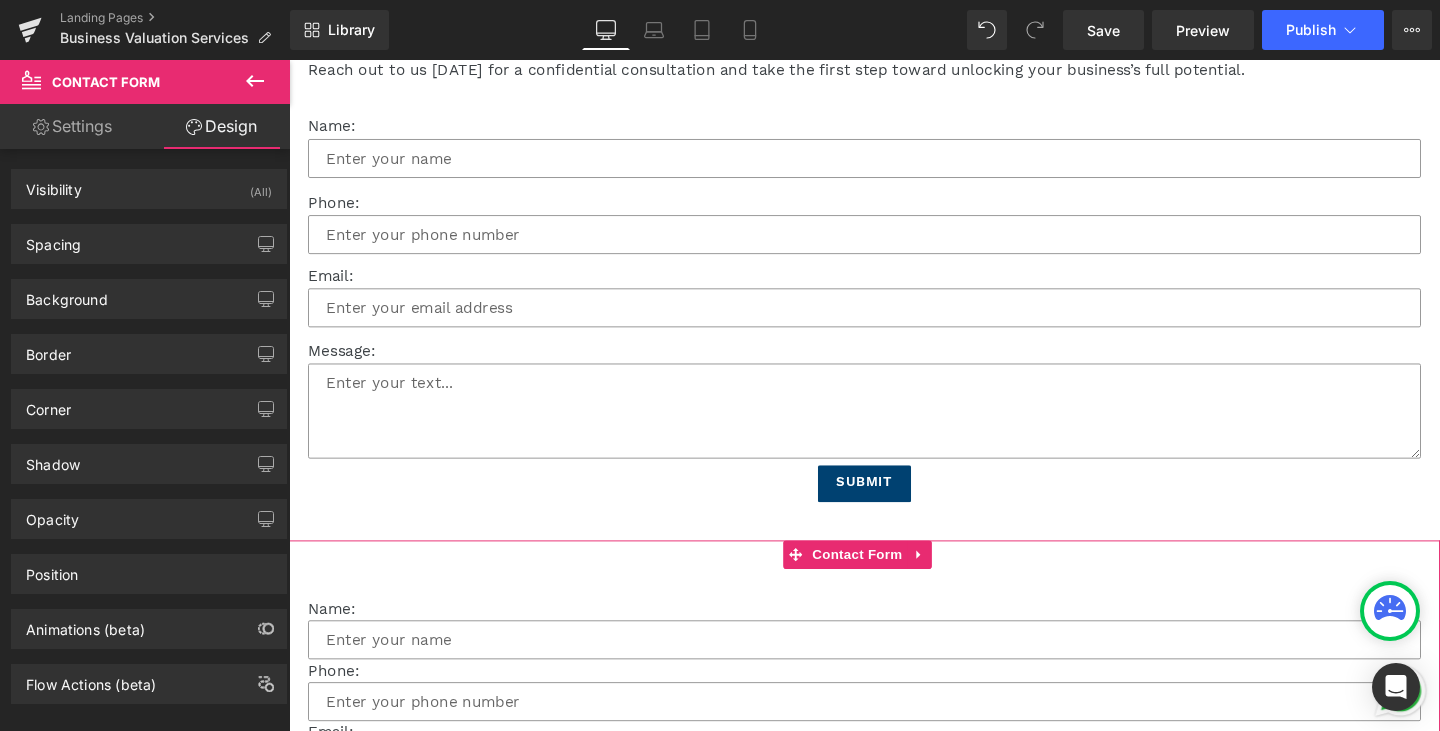 click on "Settings" at bounding box center [72, 126] 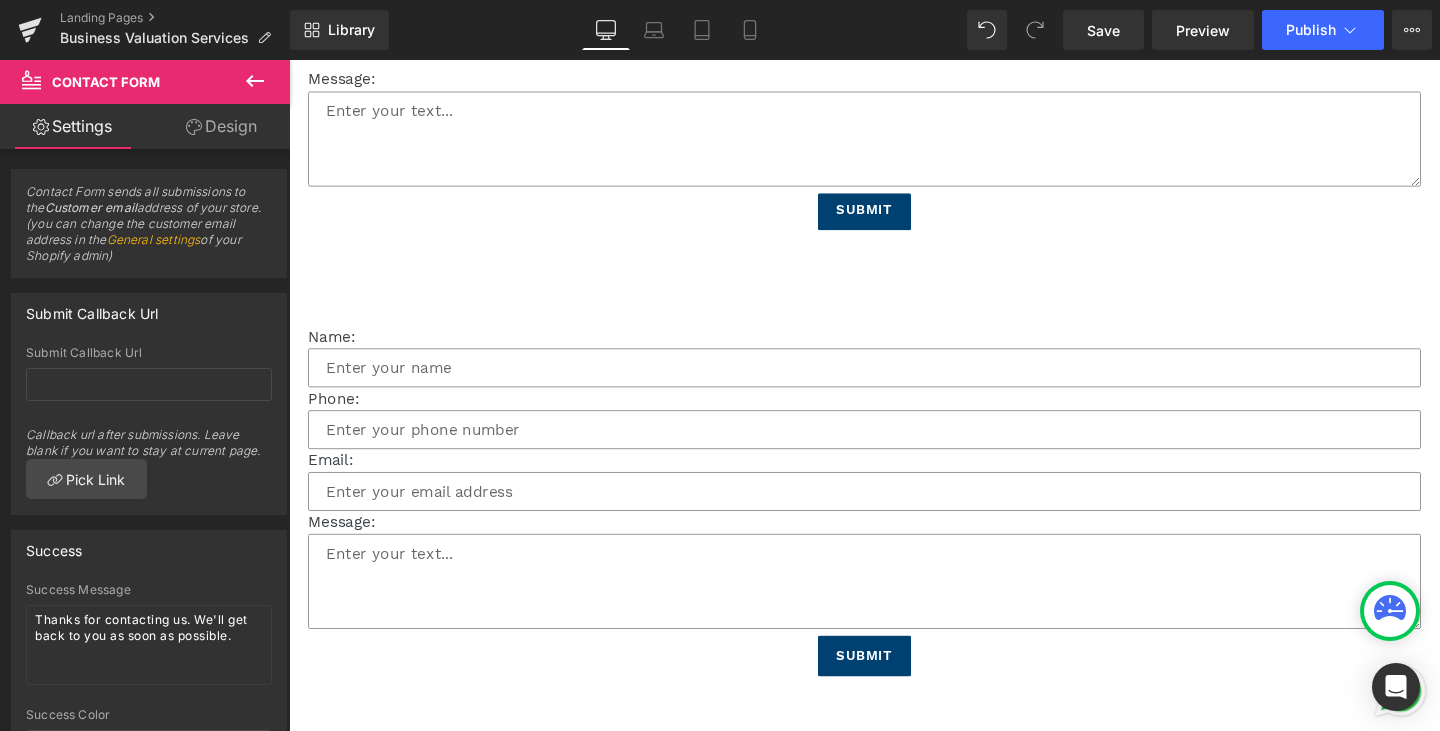 scroll, scrollTop: 3847, scrollLeft: 0, axis: vertical 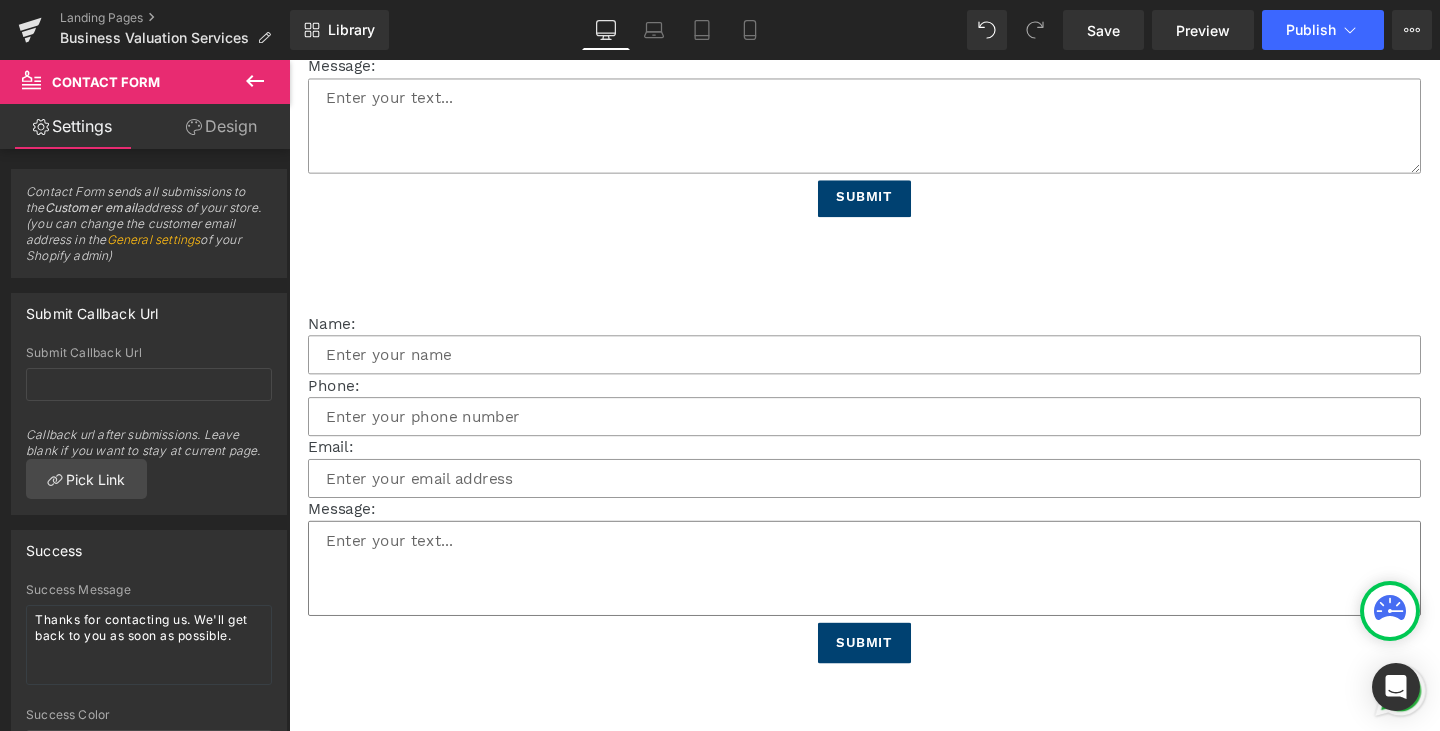 click at bounding box center [894, 594] 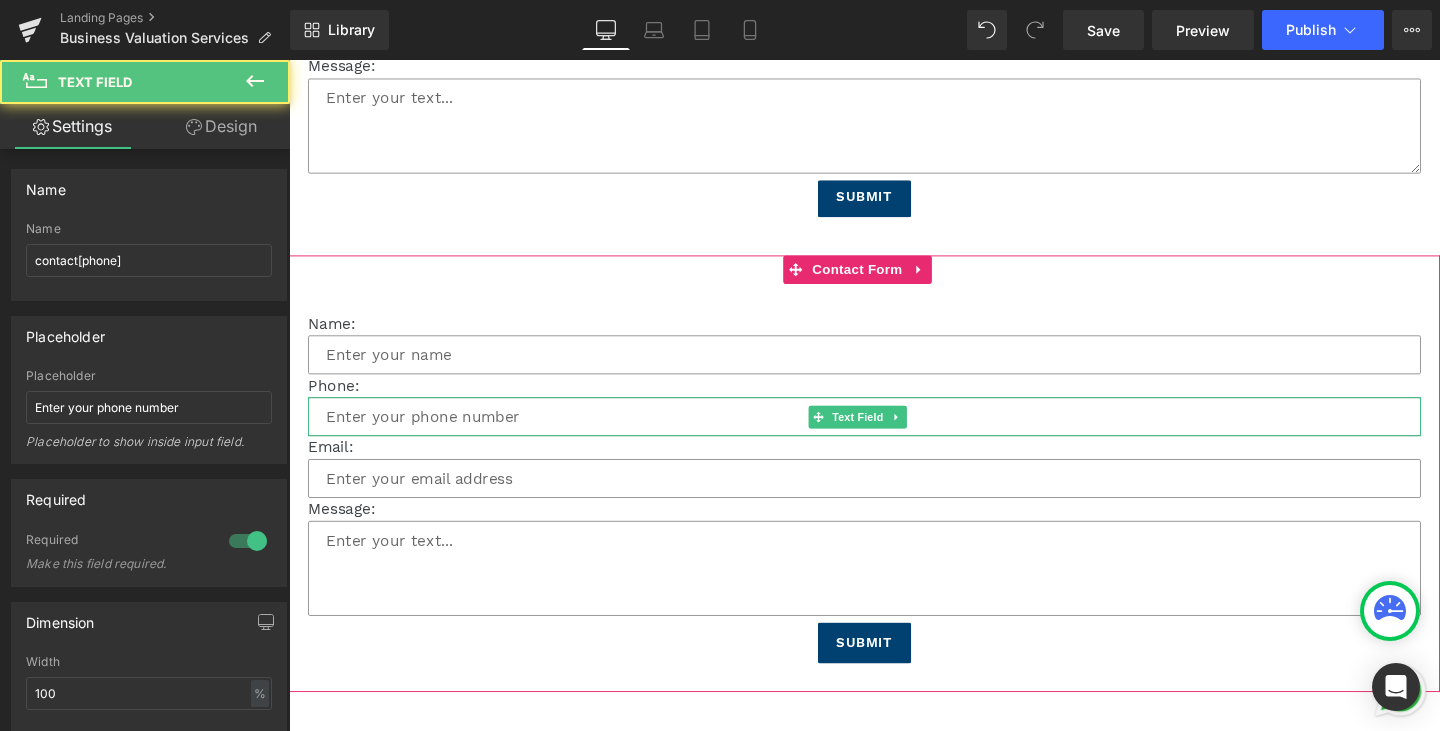 click at bounding box center (894, 434) 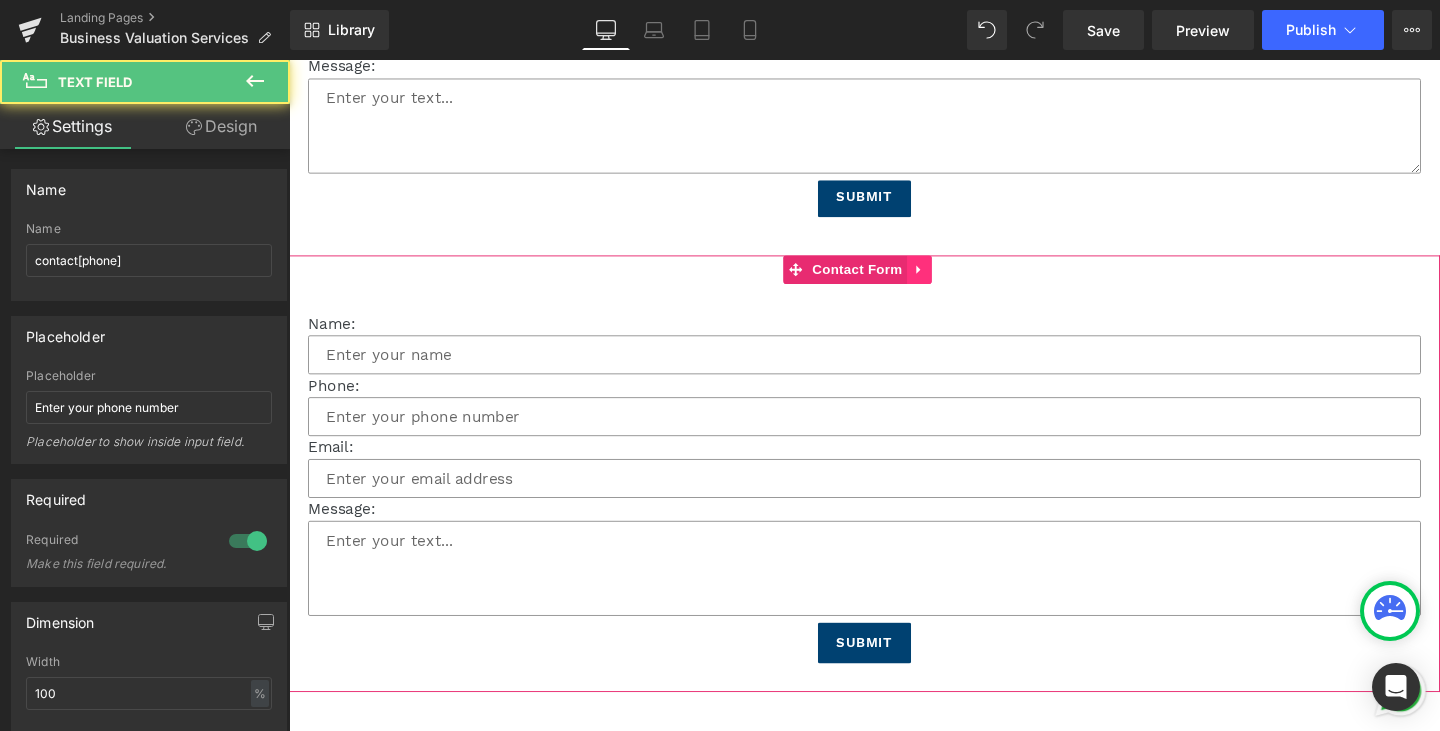 click 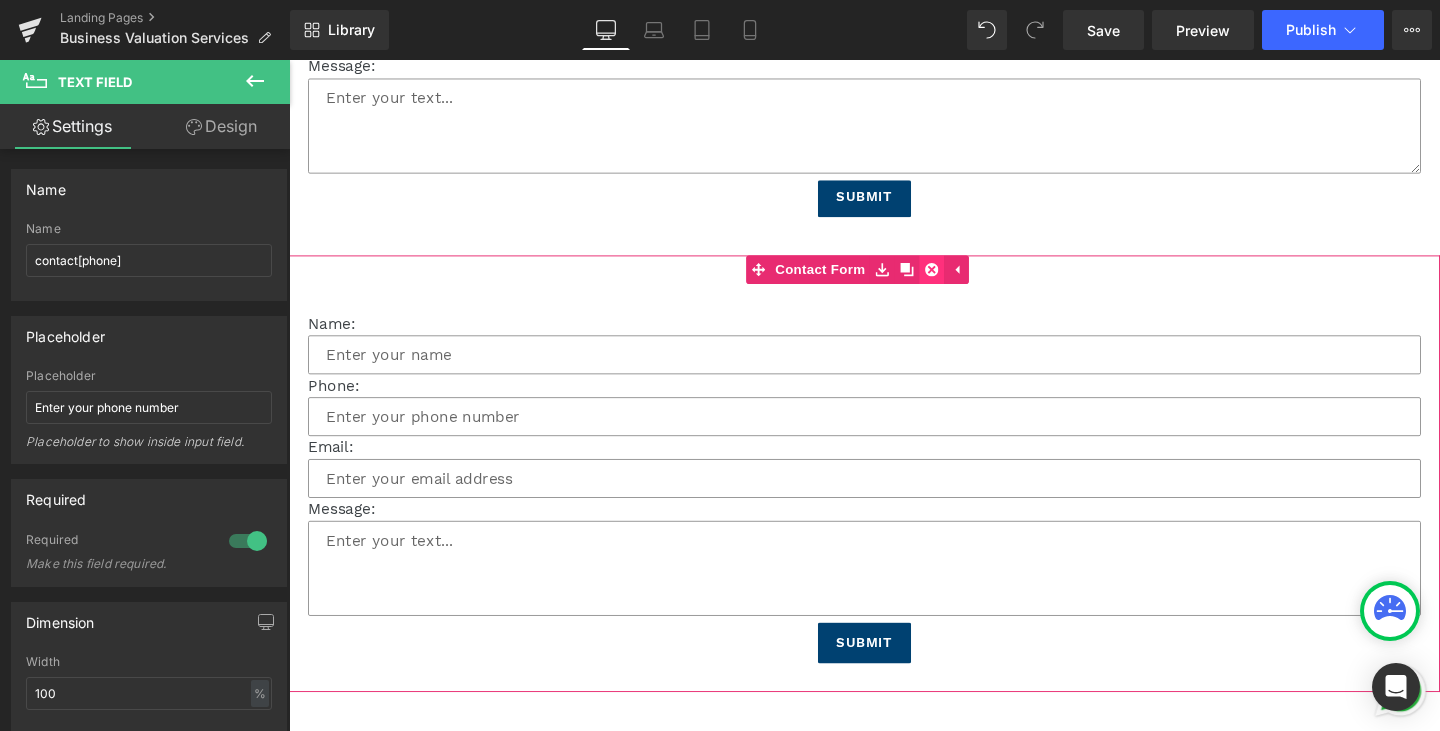 click 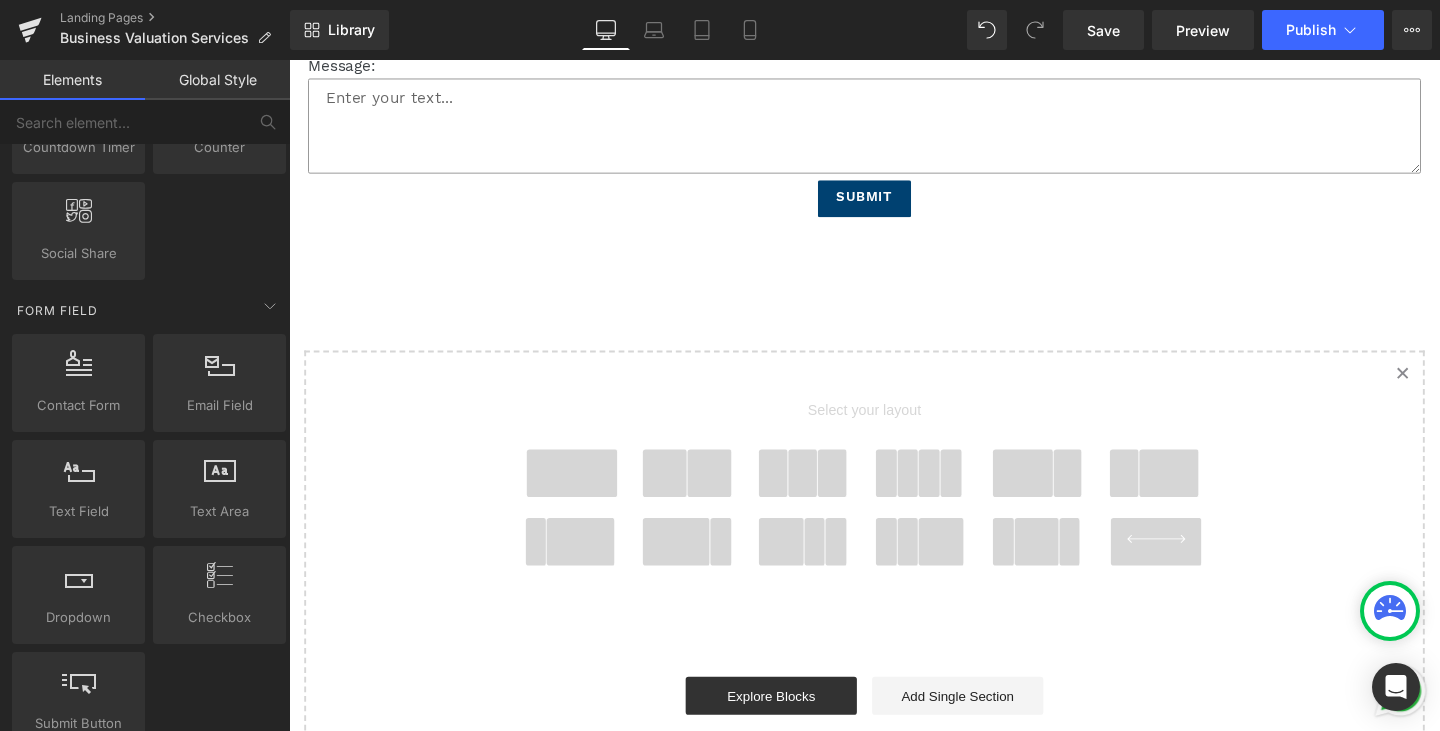 click at bounding box center [1075, 566] 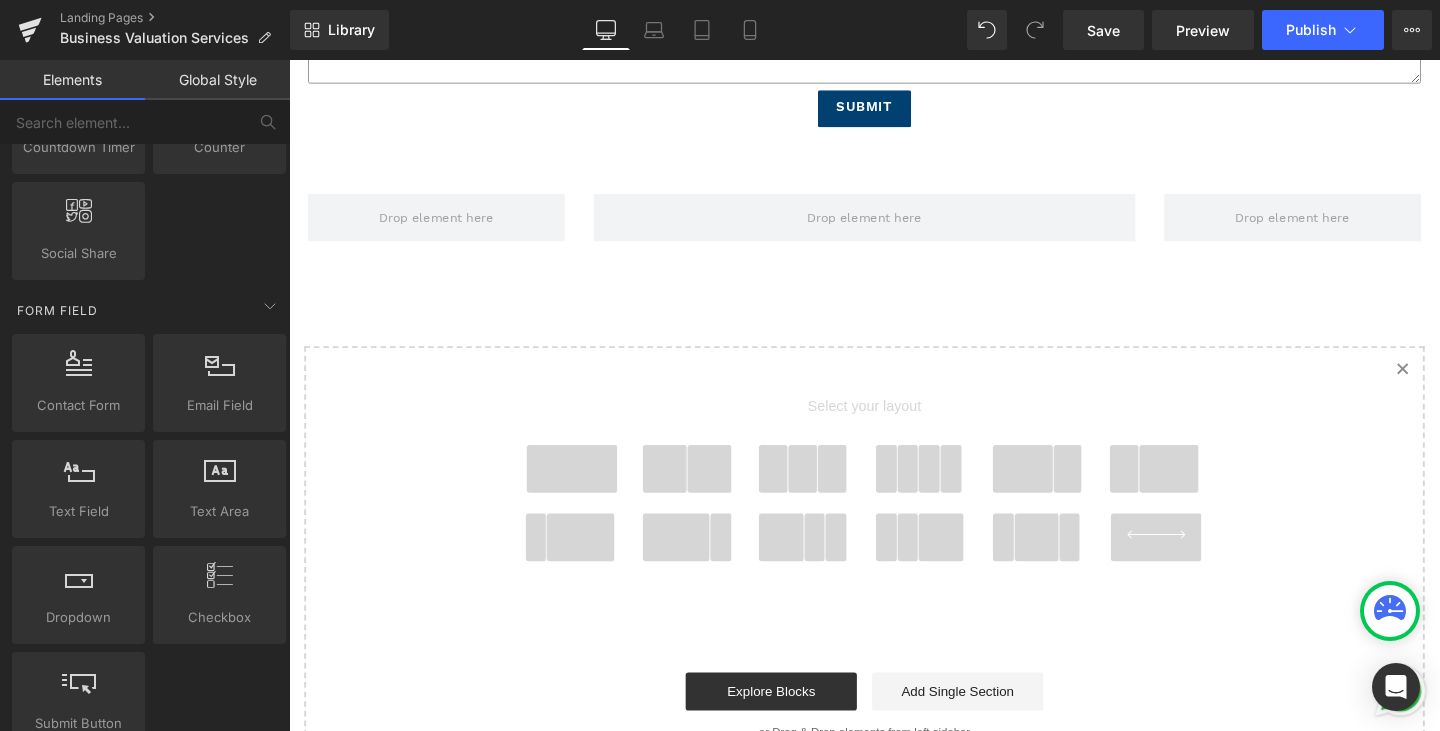 scroll, scrollTop: 3947, scrollLeft: 0, axis: vertical 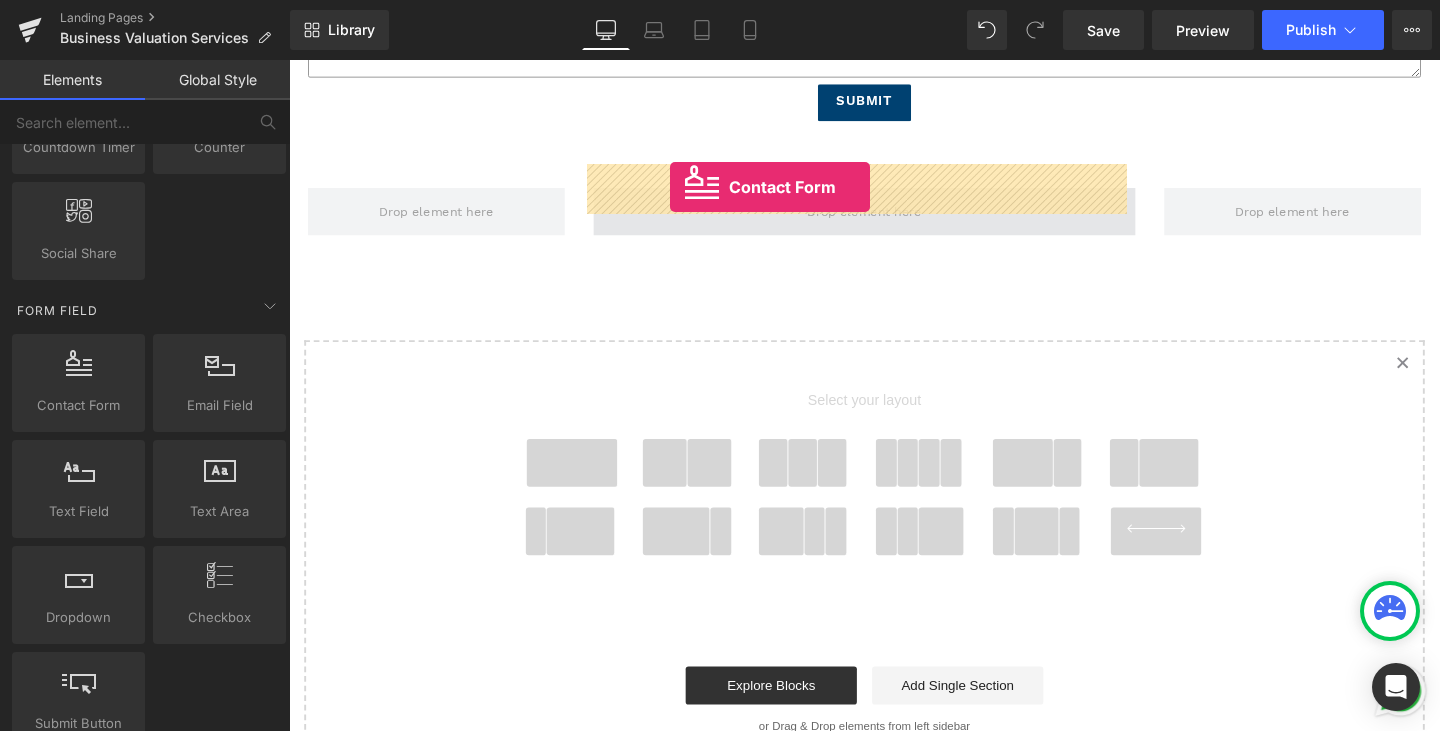 drag, startPoint x: 385, startPoint y: 440, endPoint x: 690, endPoint y: 194, distance: 391.84308 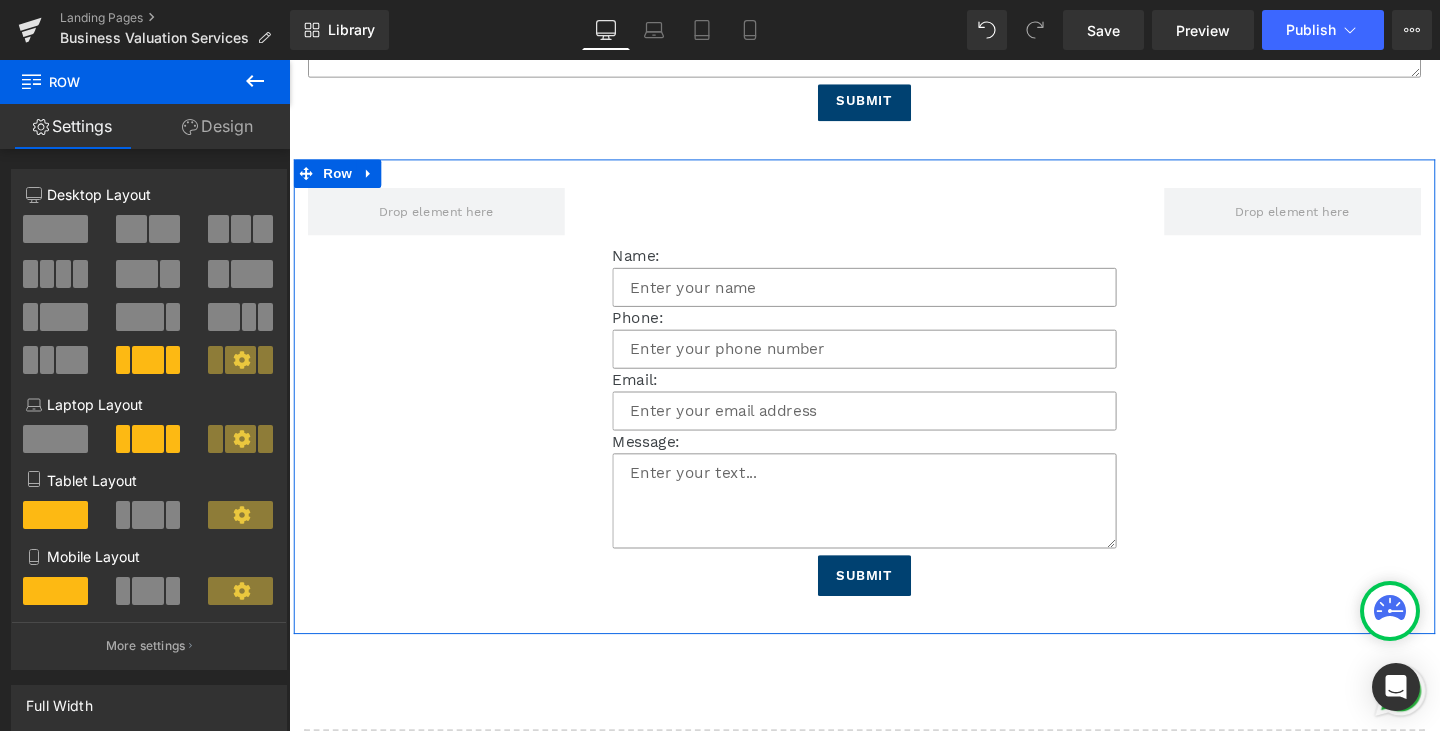 click on "Name: Text Block         Text Field         Phone: Text Block         Text Field         Email: Text Block         Email Field         Message: Text Block           Text Area           Submit   Submit Button
Contact Form
Row" at bounding box center [894, 415] 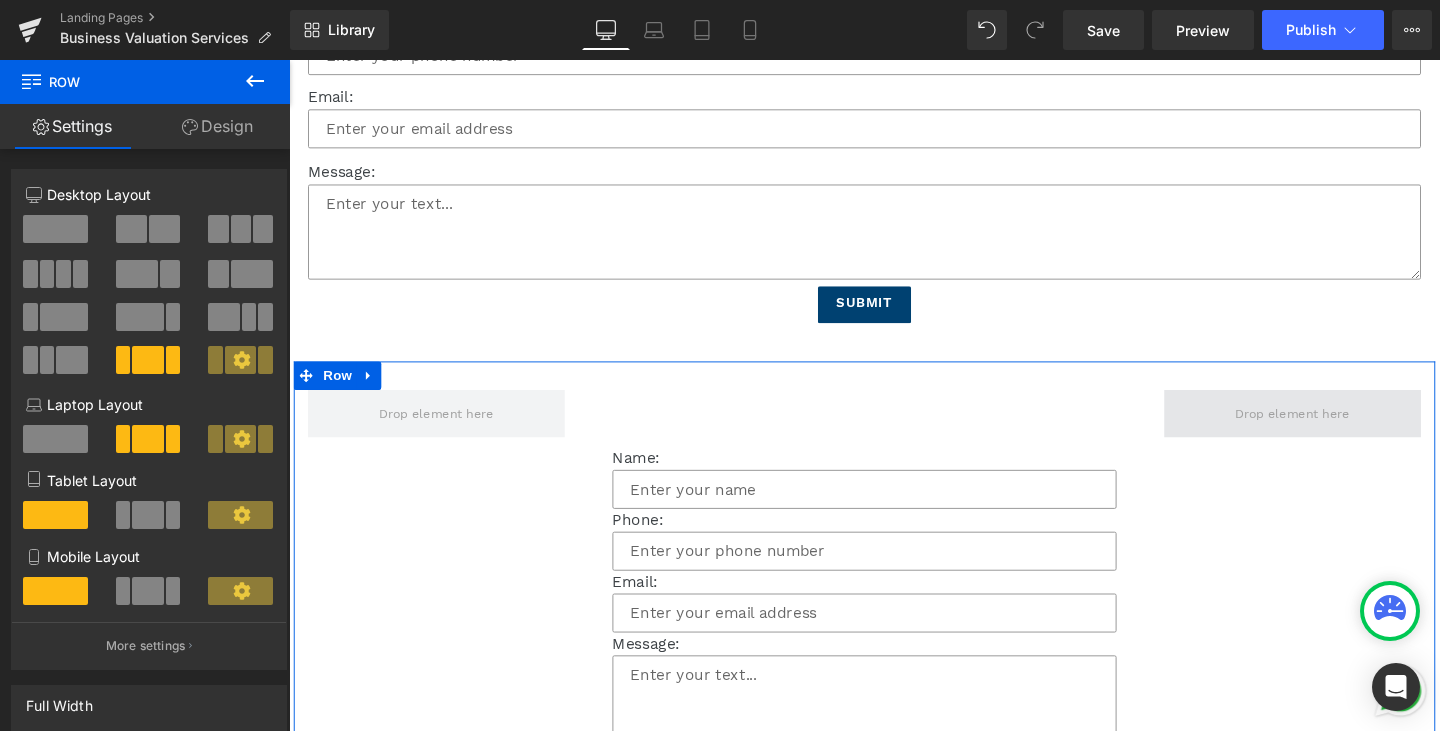 scroll, scrollTop: 3947, scrollLeft: 0, axis: vertical 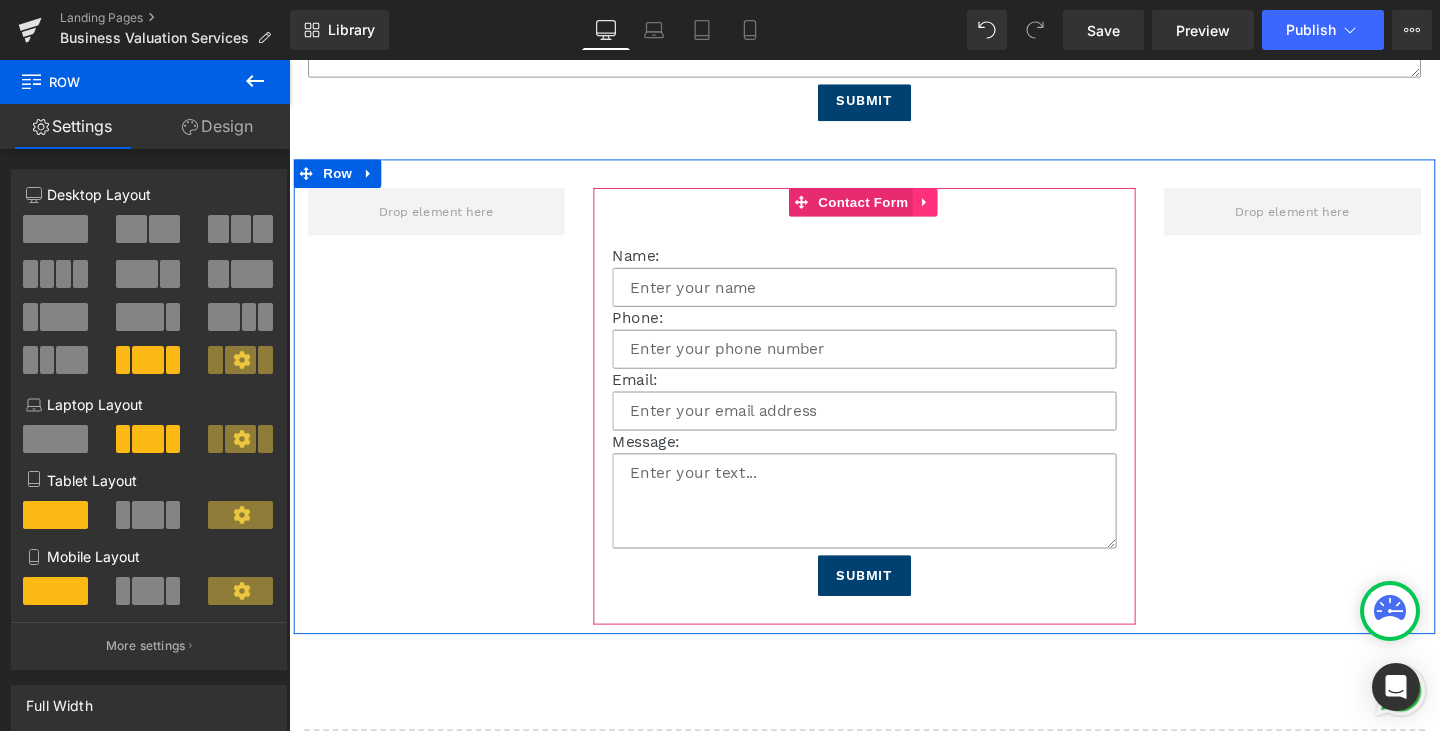 click 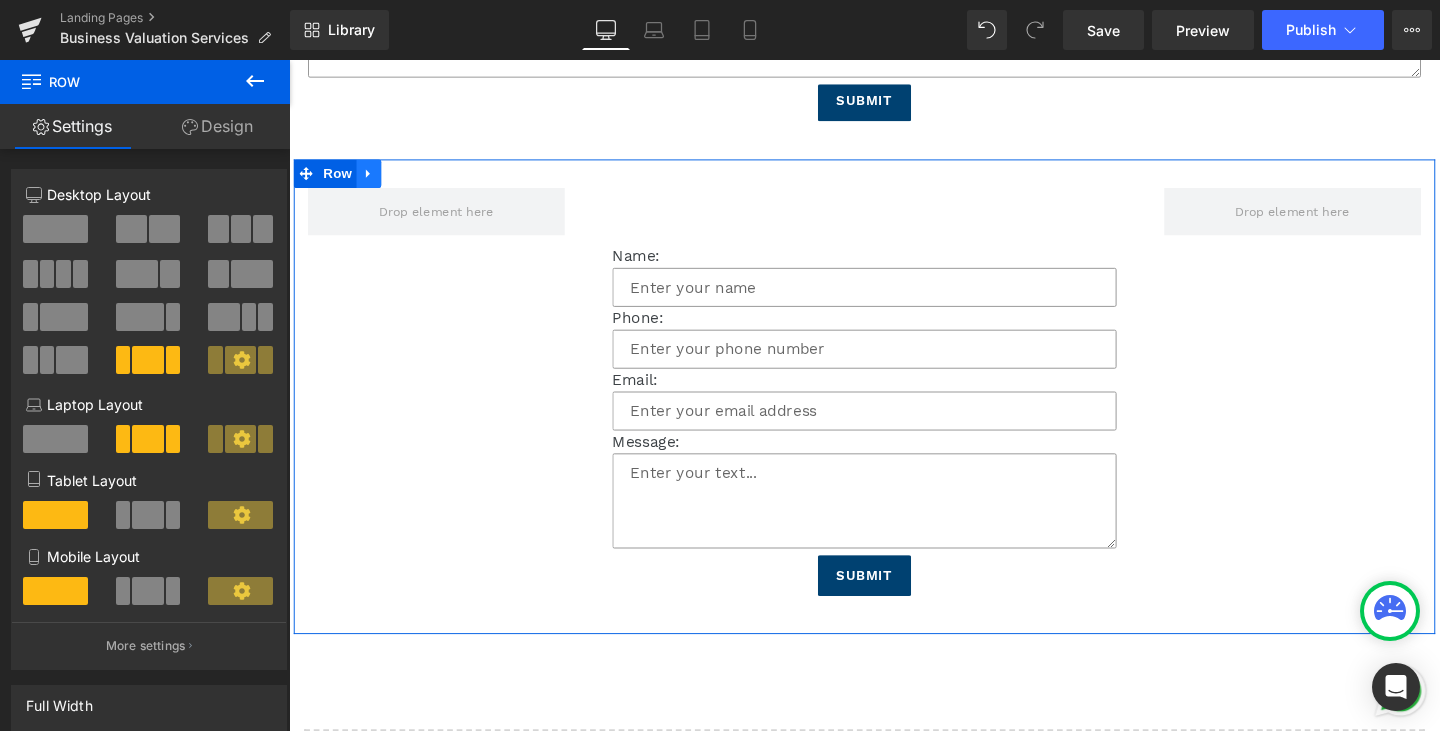click 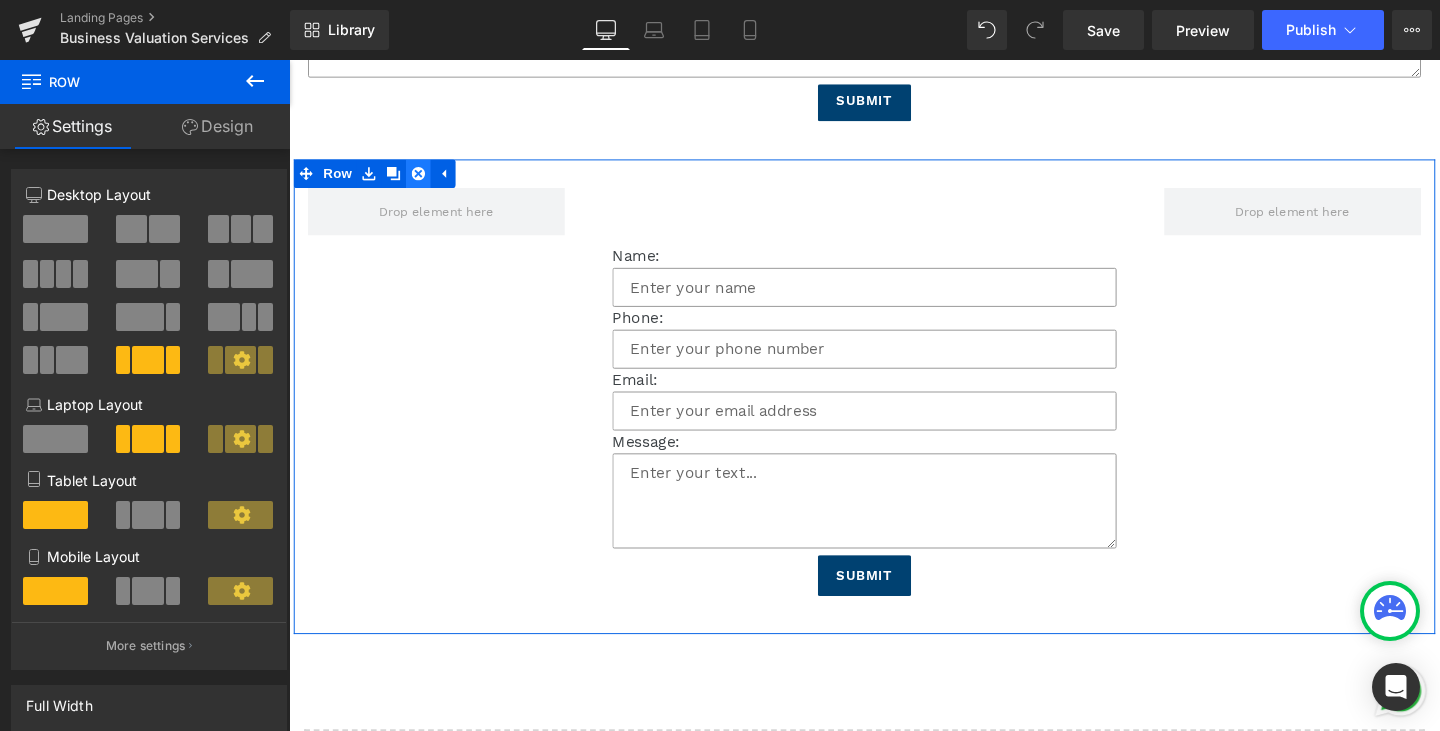 click 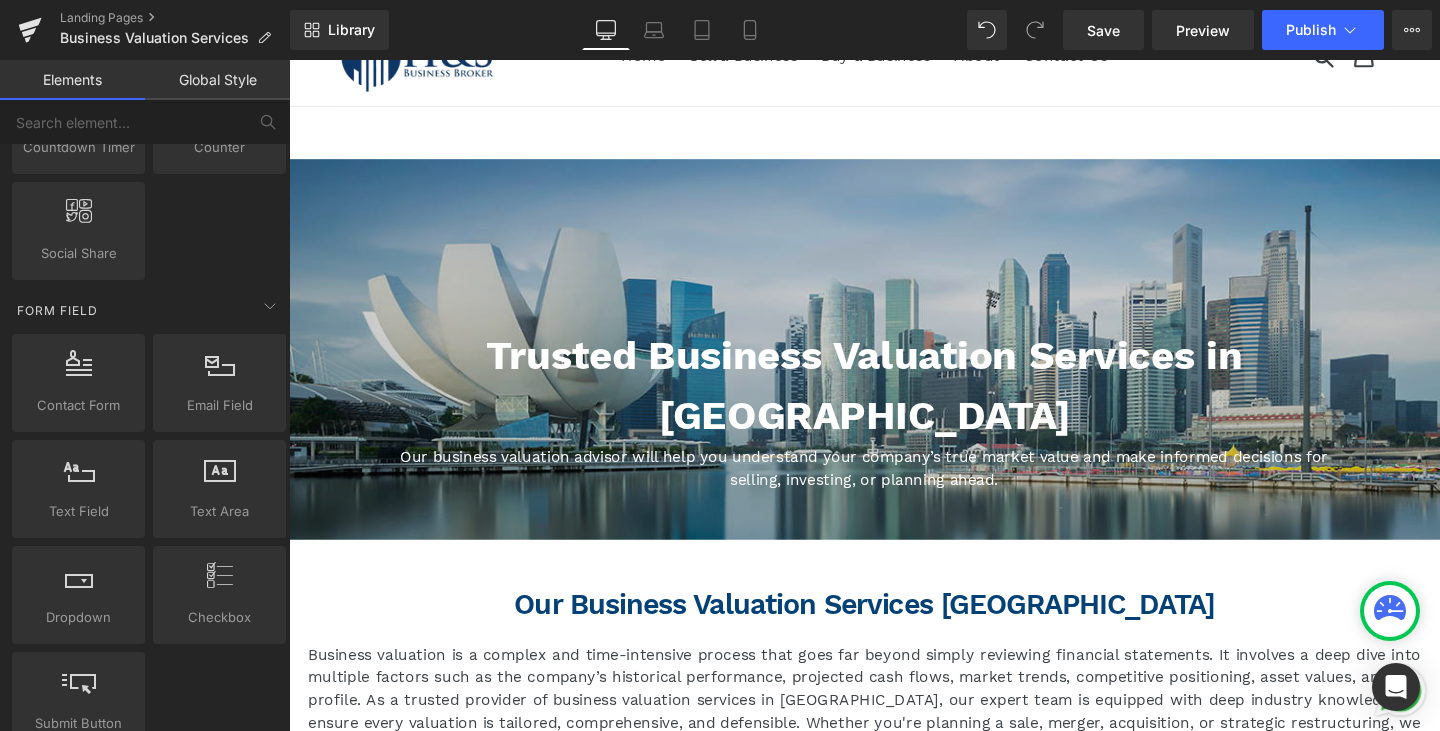 scroll, scrollTop: 0, scrollLeft: 0, axis: both 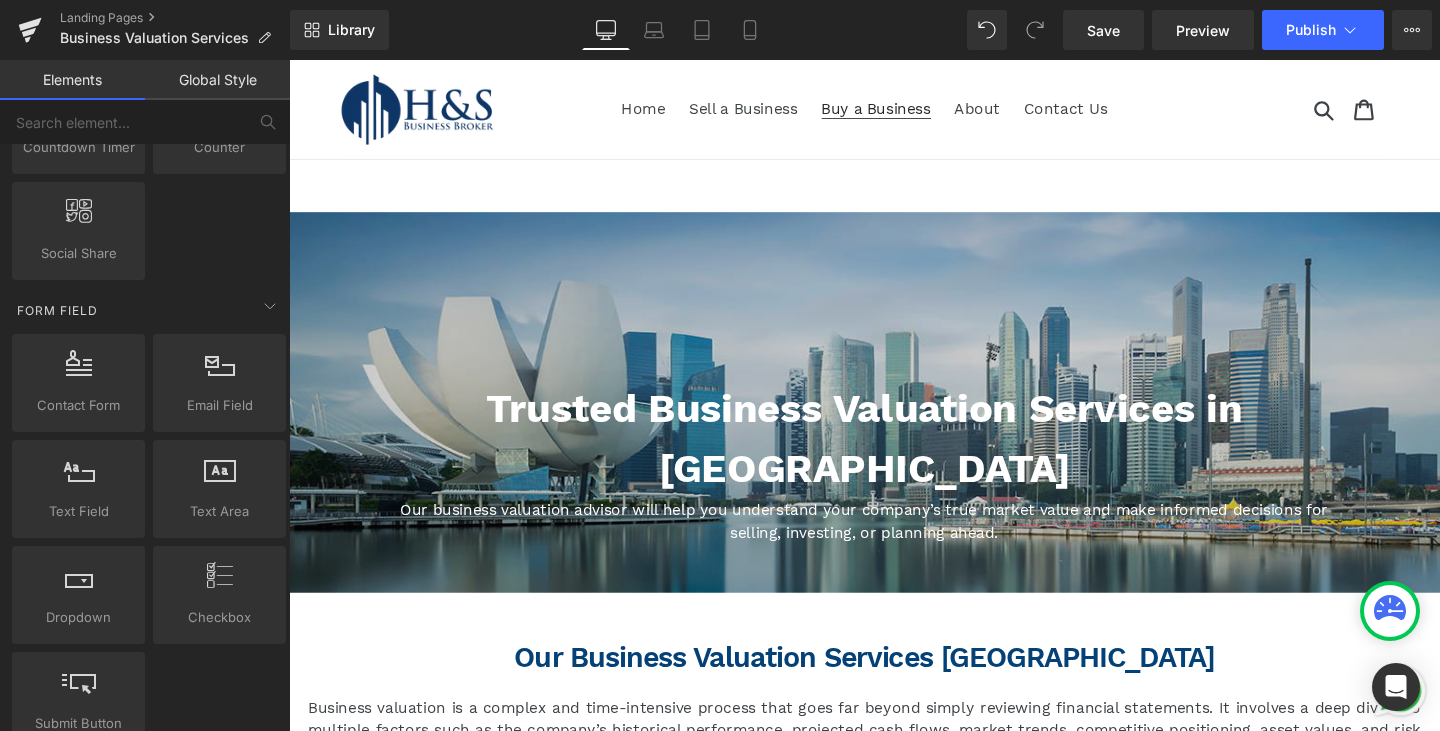click on "Buy a Business" at bounding box center (906, 112) 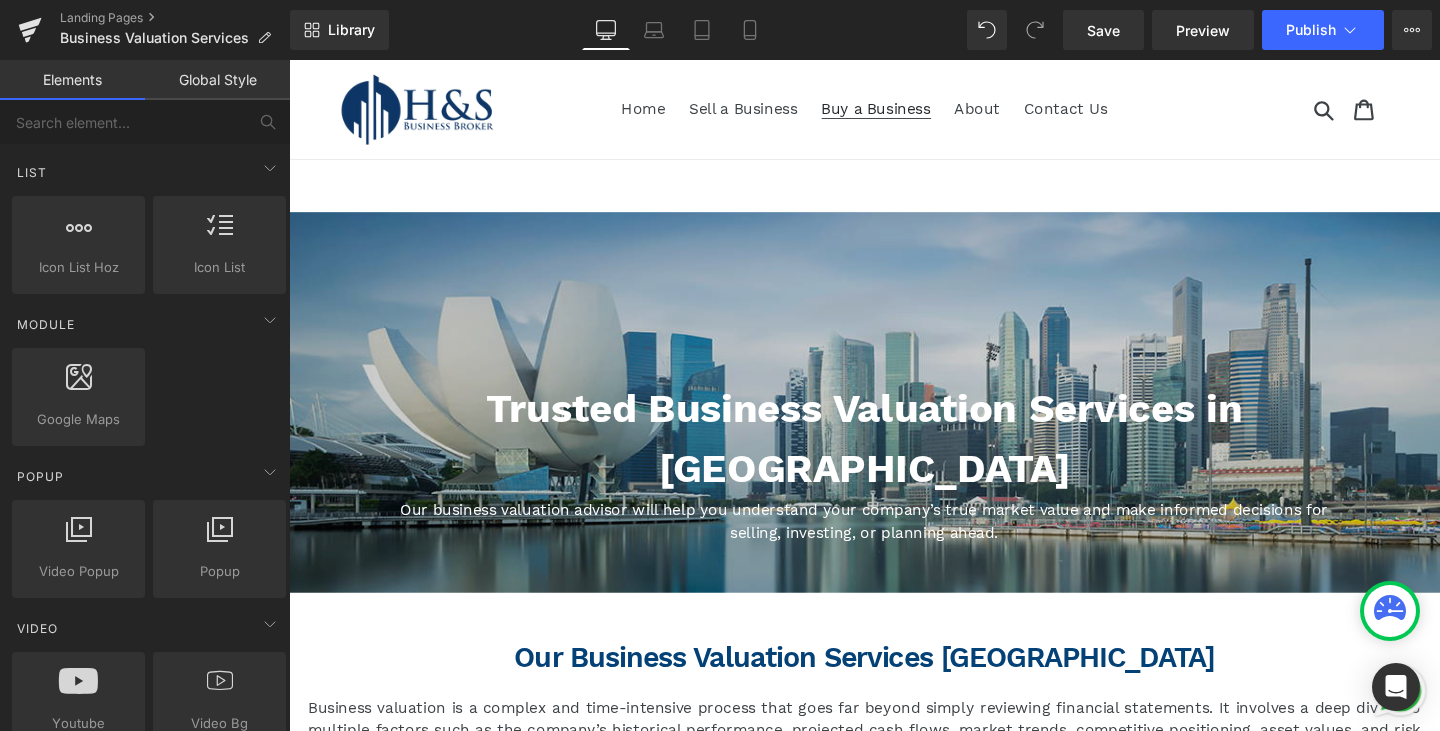 scroll, scrollTop: 800, scrollLeft: 0, axis: vertical 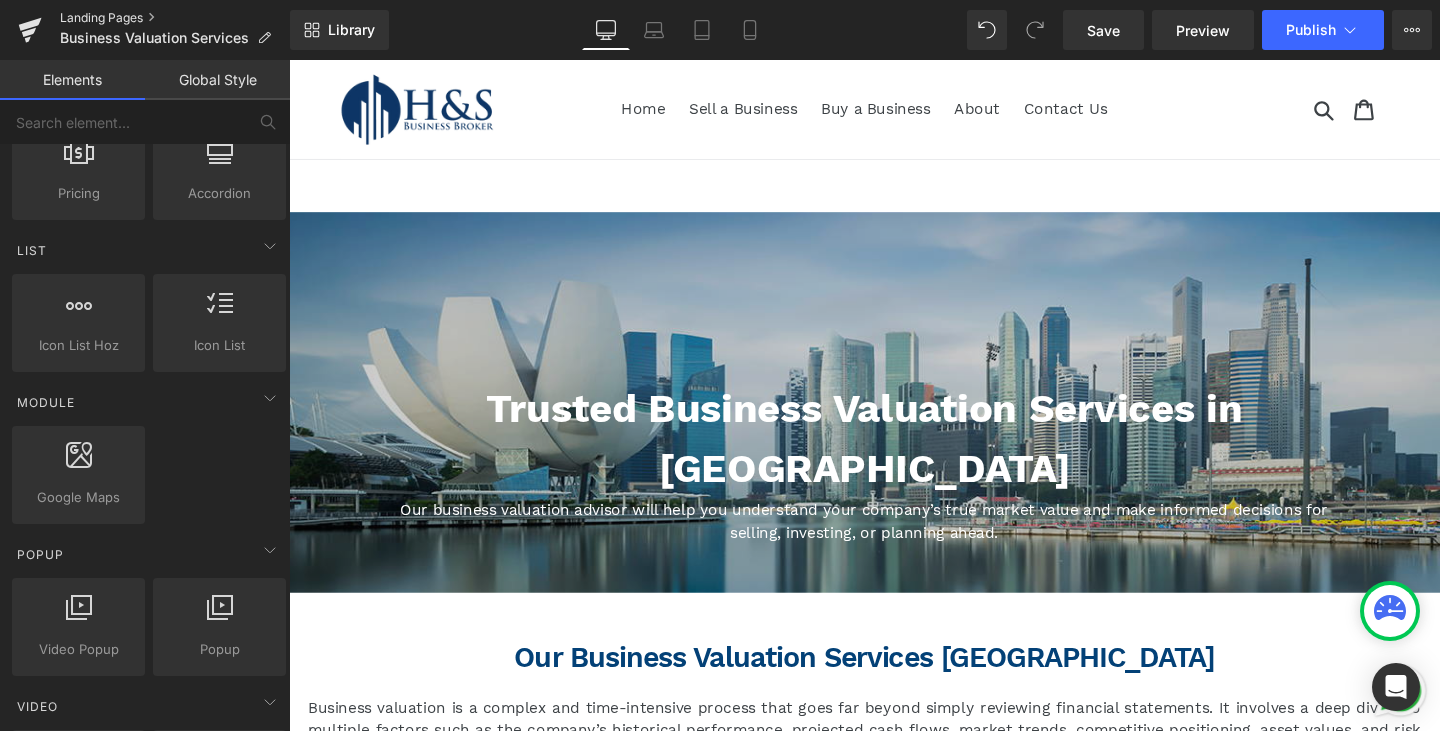 click on "Landing Pages" at bounding box center [175, 18] 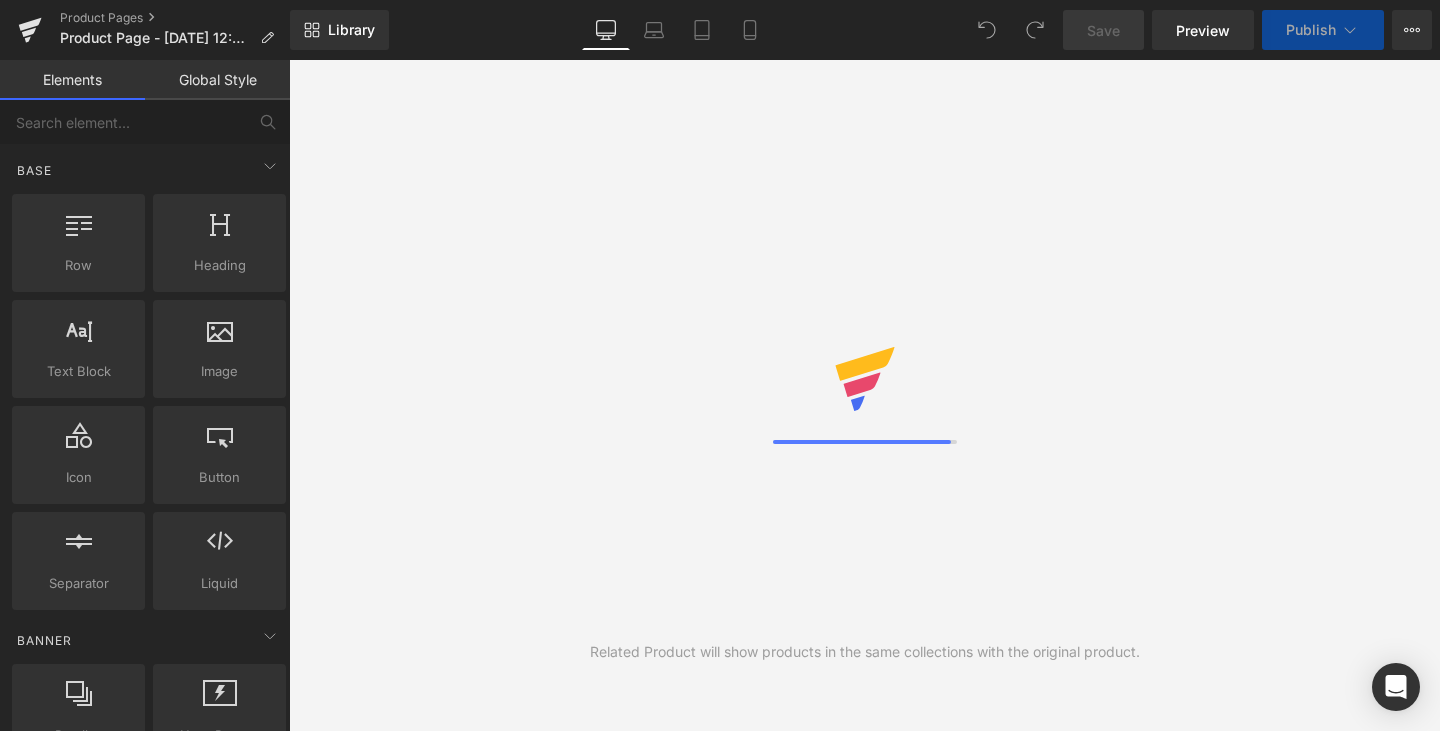 scroll, scrollTop: 0, scrollLeft: 0, axis: both 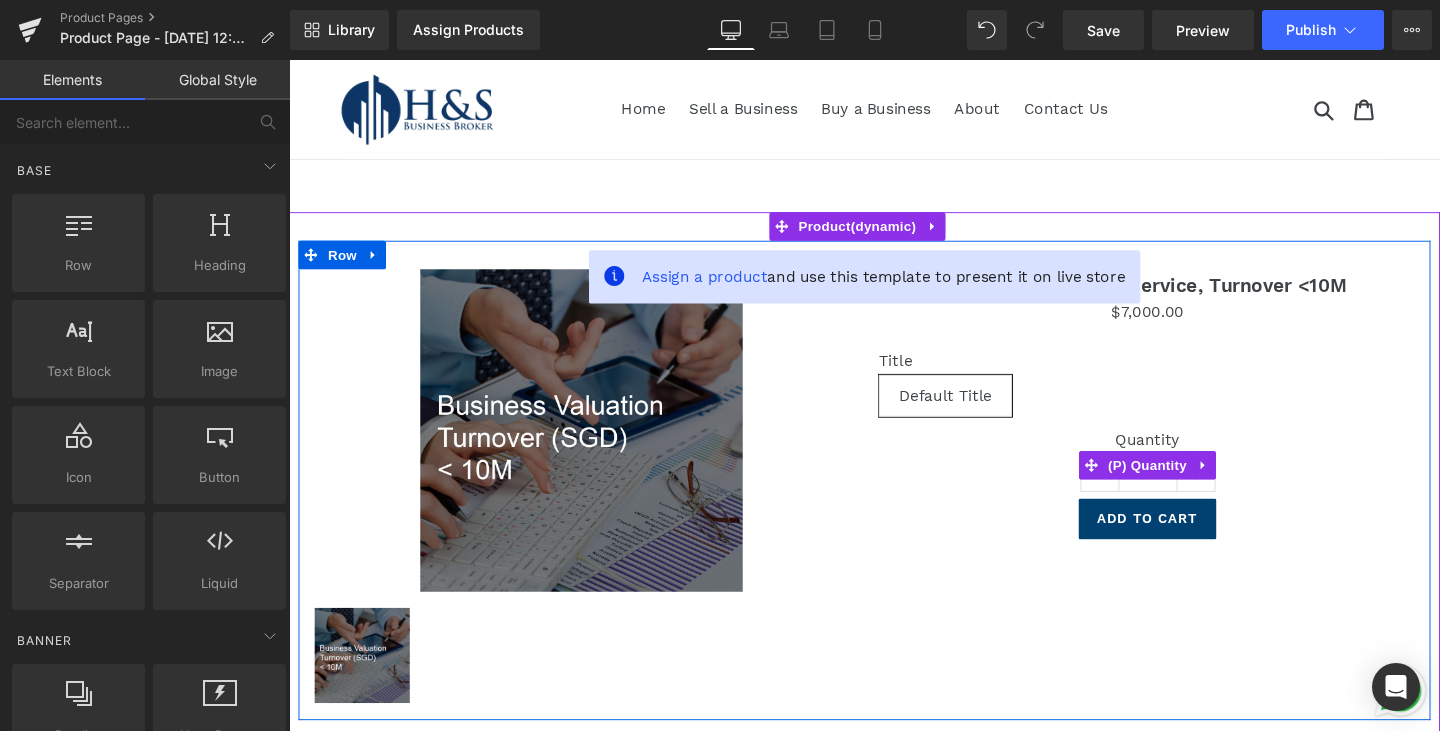 click on "Quantity
1" at bounding box center [1191, 485] 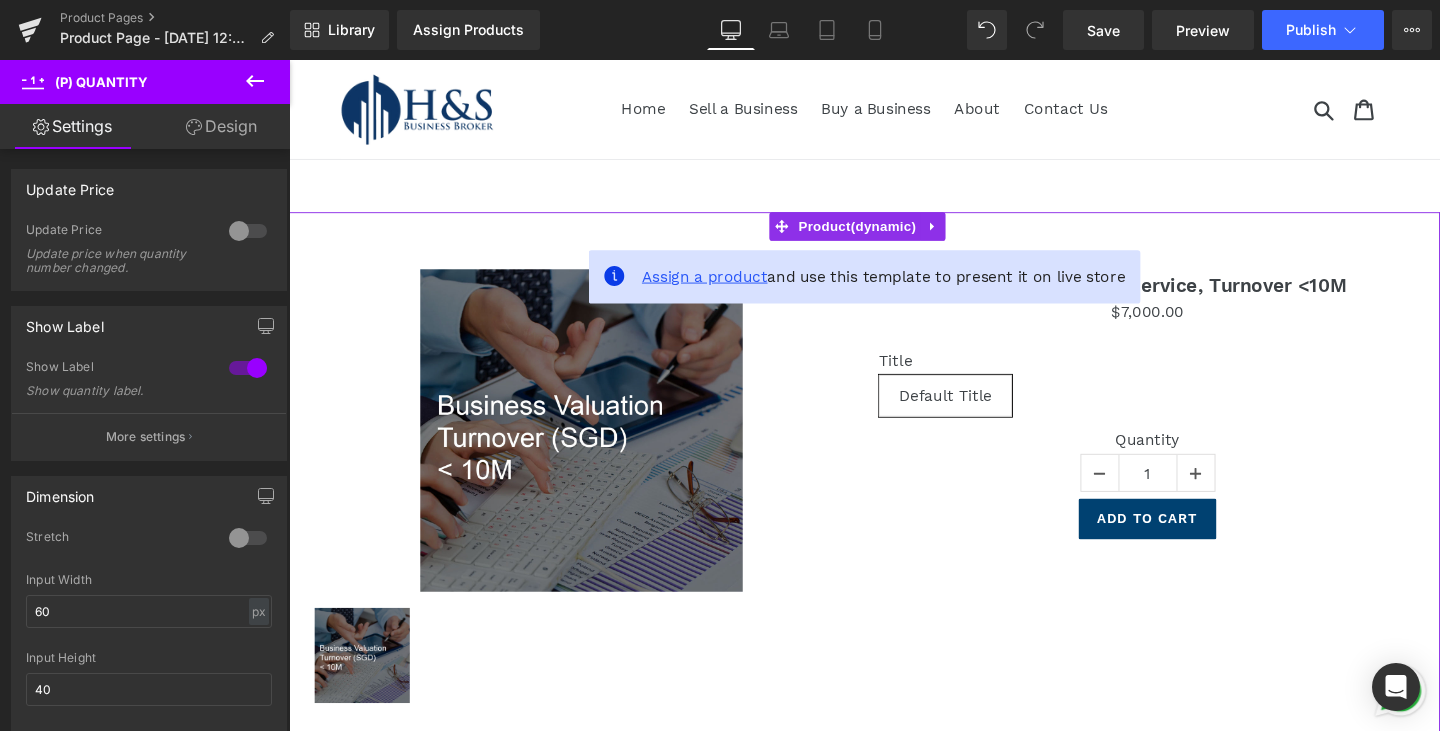click on "Assign a product" at bounding box center (726, 287) 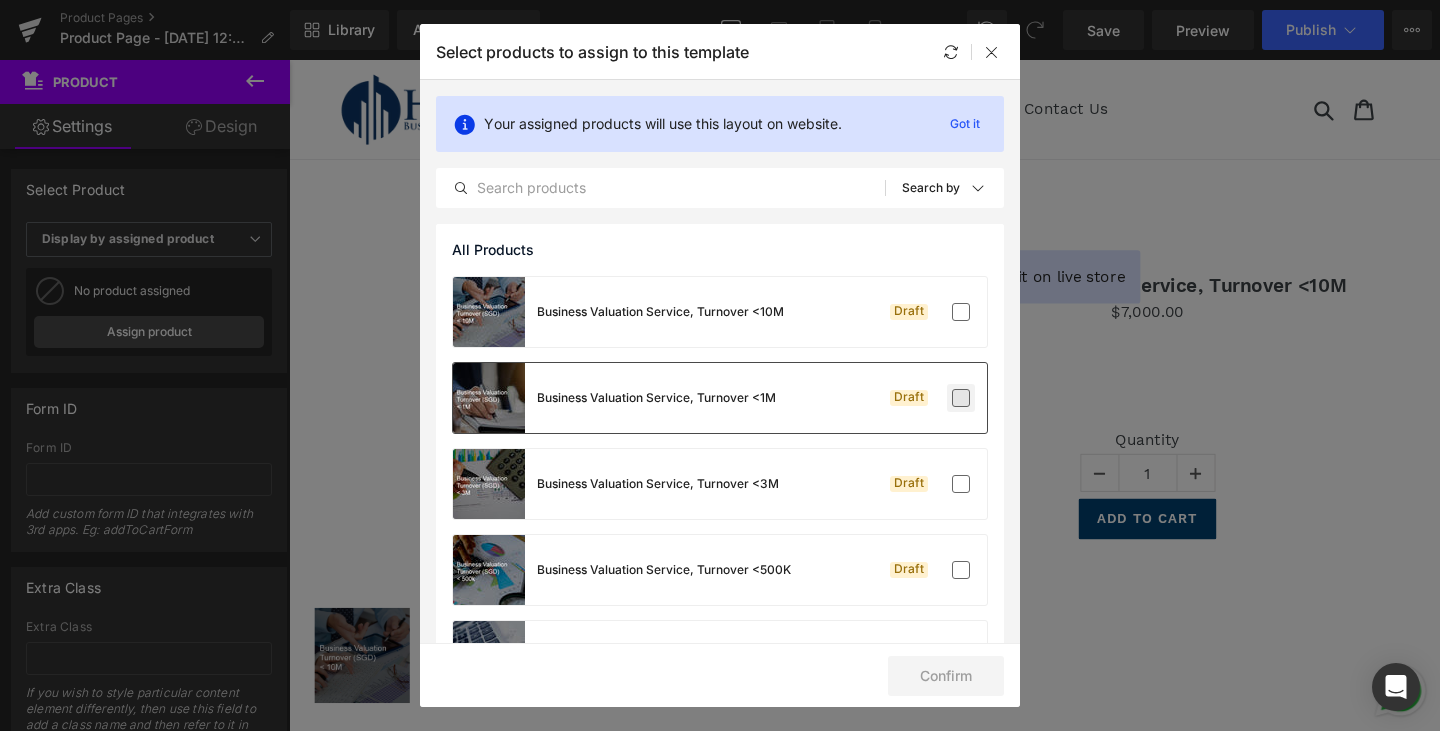 click at bounding box center [961, 398] 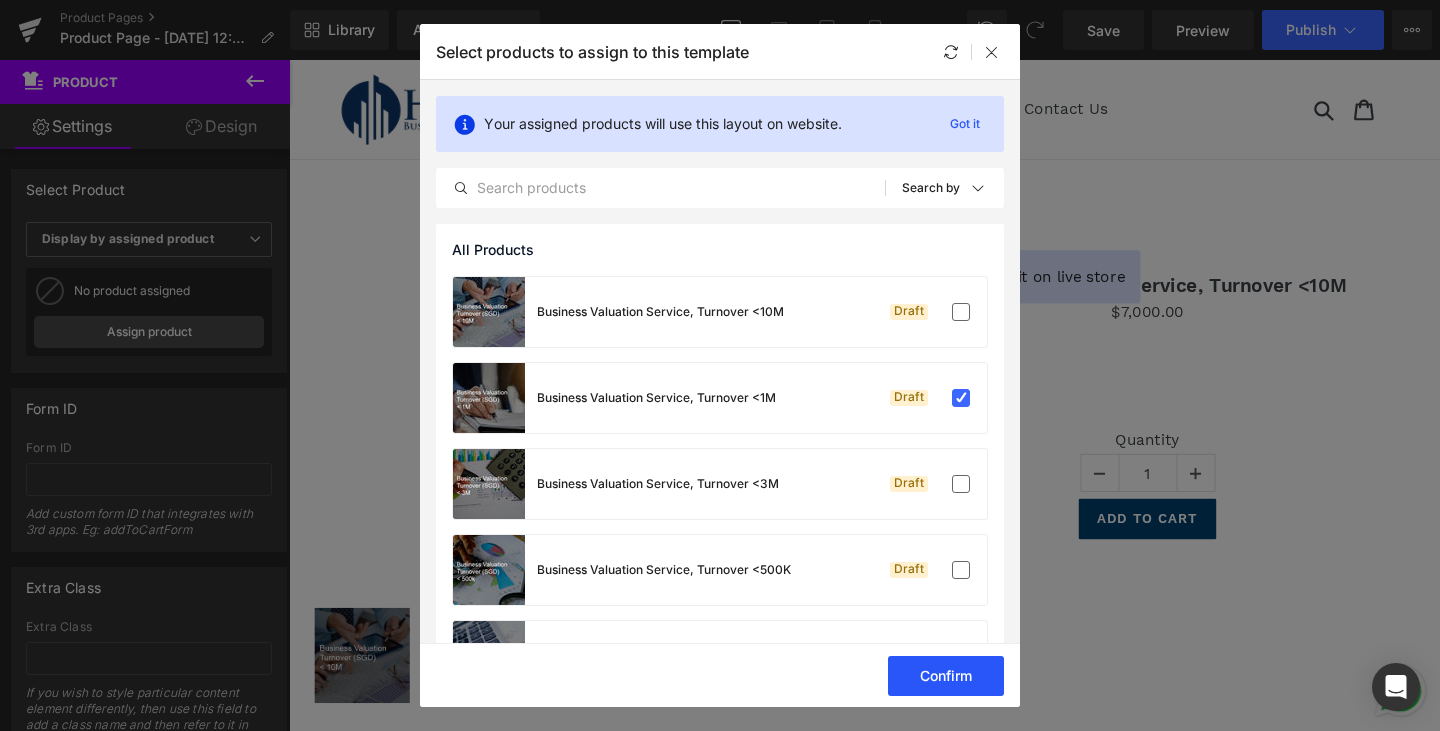 click on "Confirm" at bounding box center [946, 676] 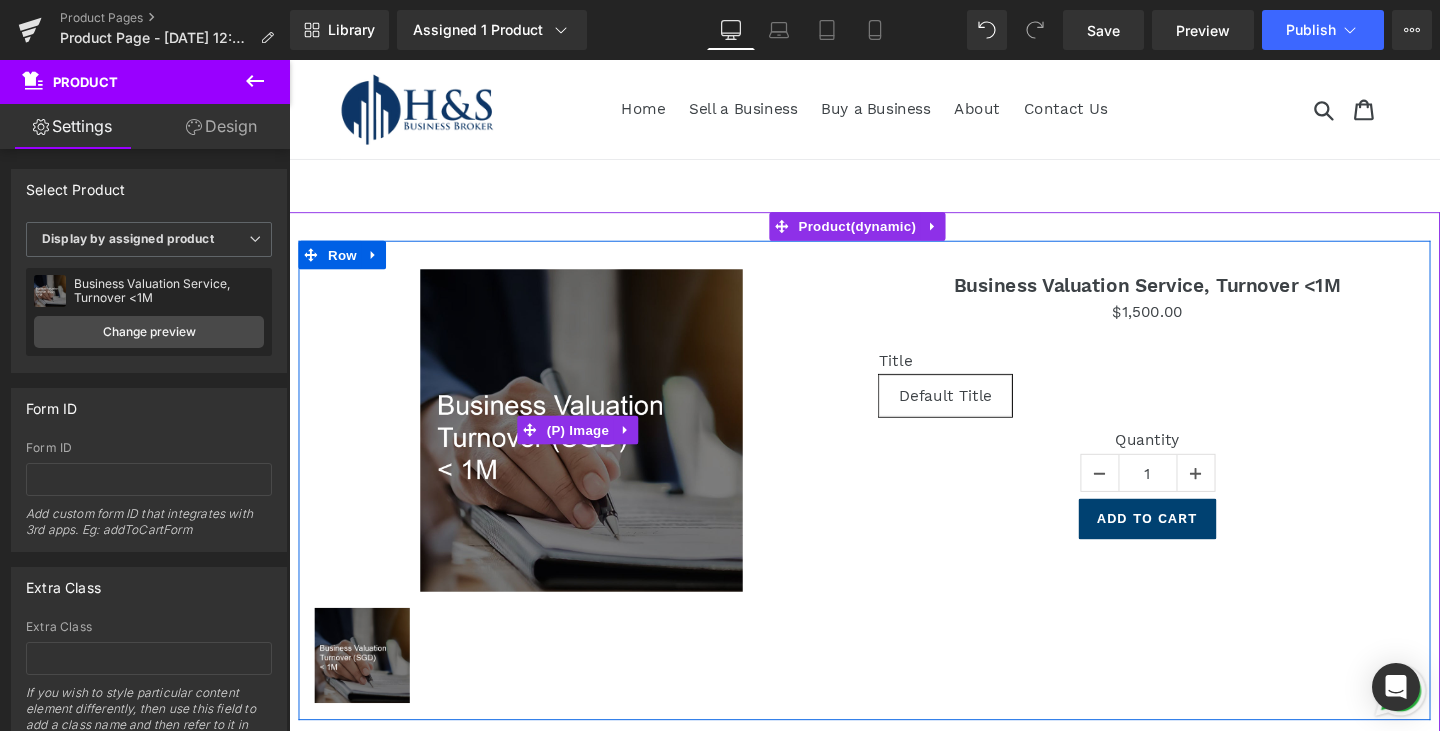 click on "(P) Image" at bounding box center [593, 449] 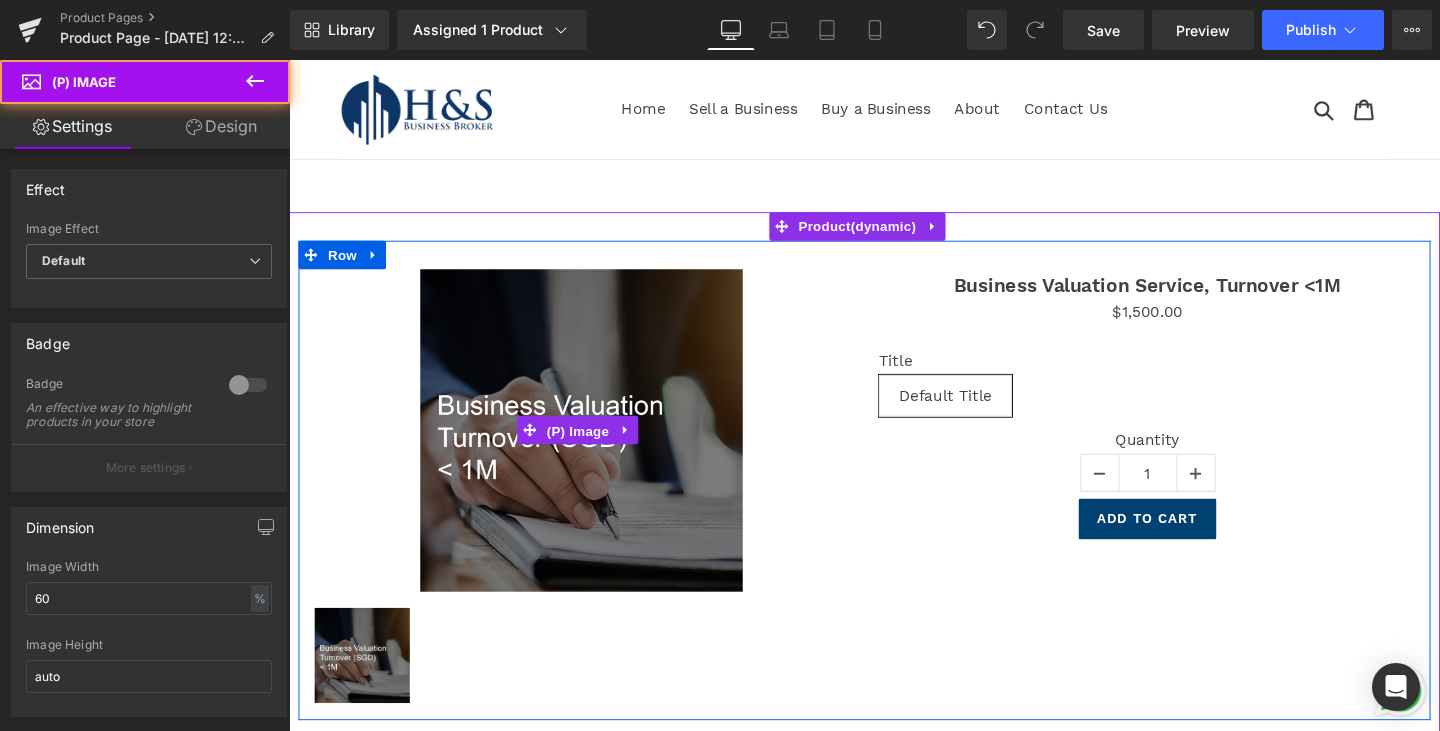 click on "(P) Image" at bounding box center [593, 450] 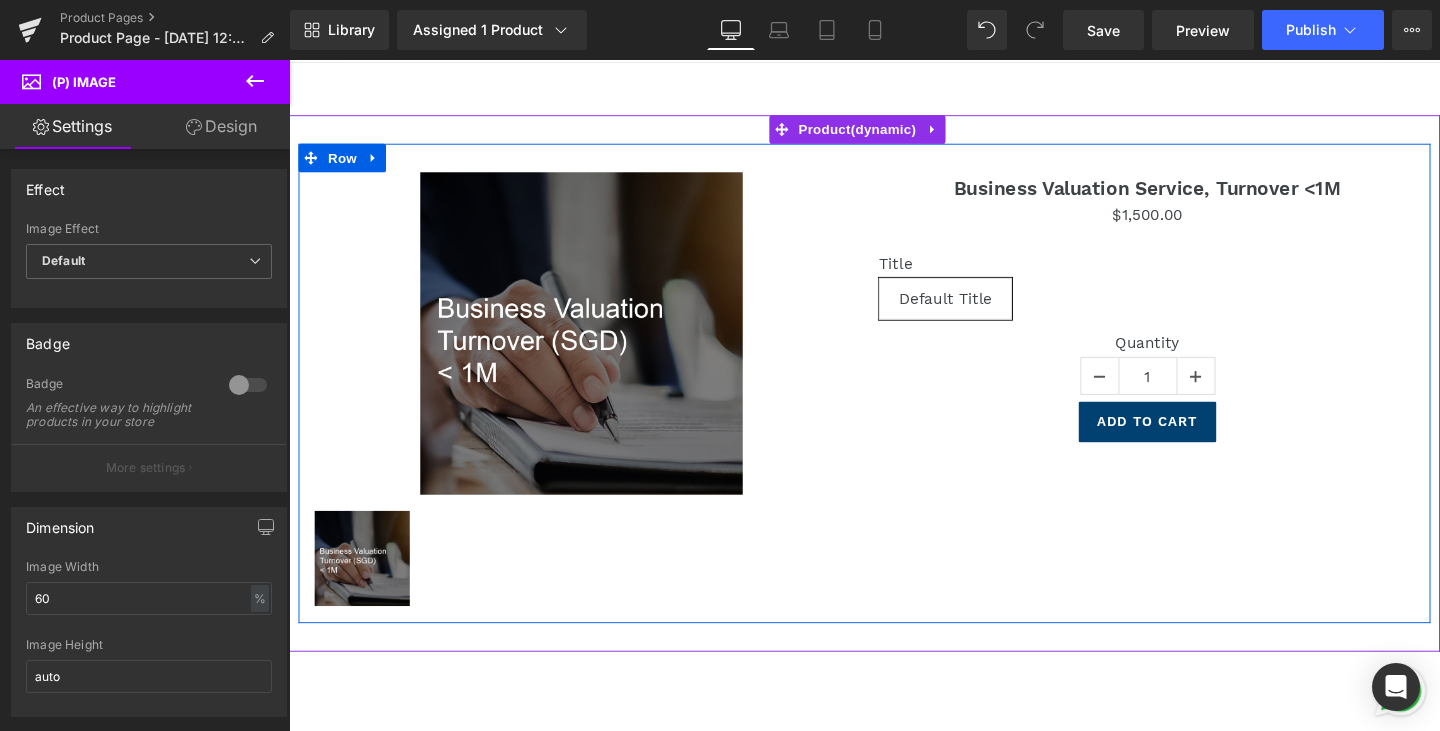 scroll, scrollTop: 100, scrollLeft: 0, axis: vertical 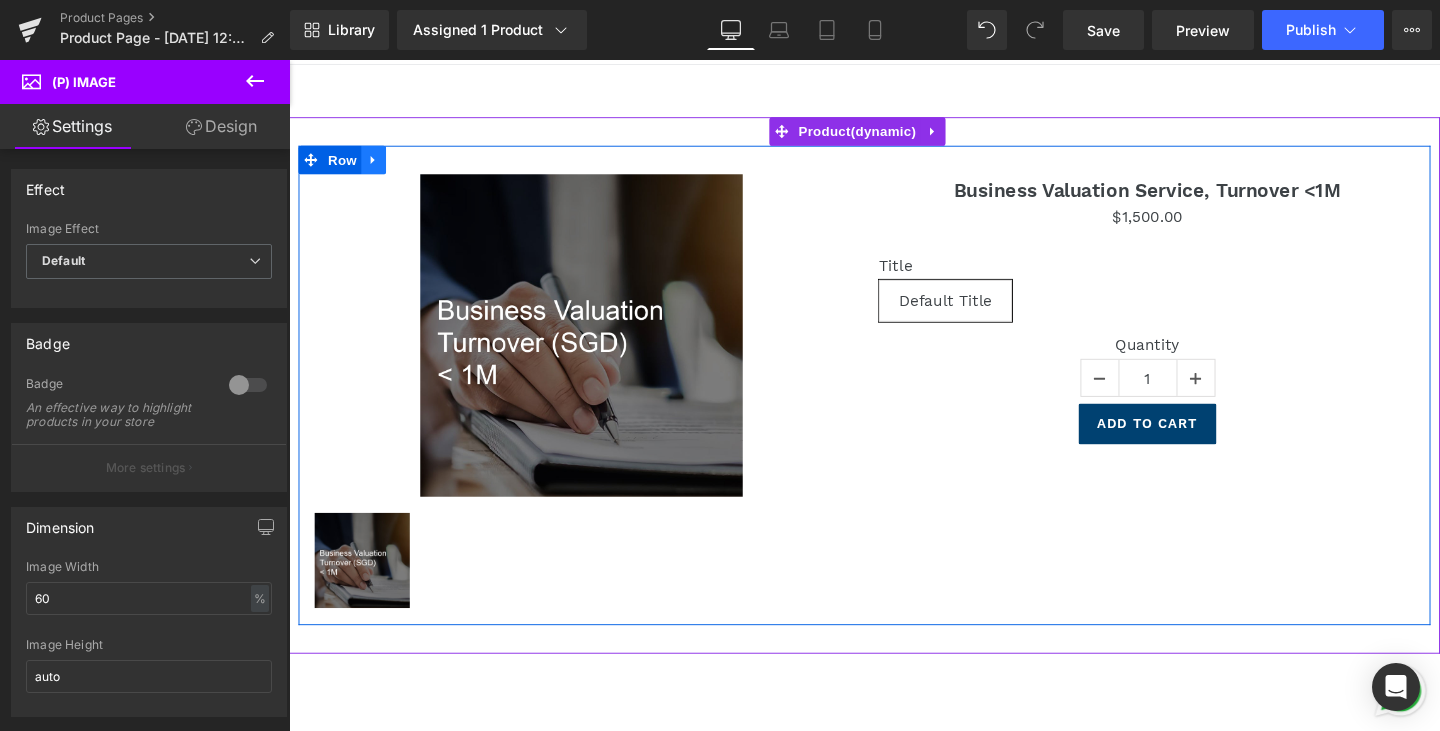click 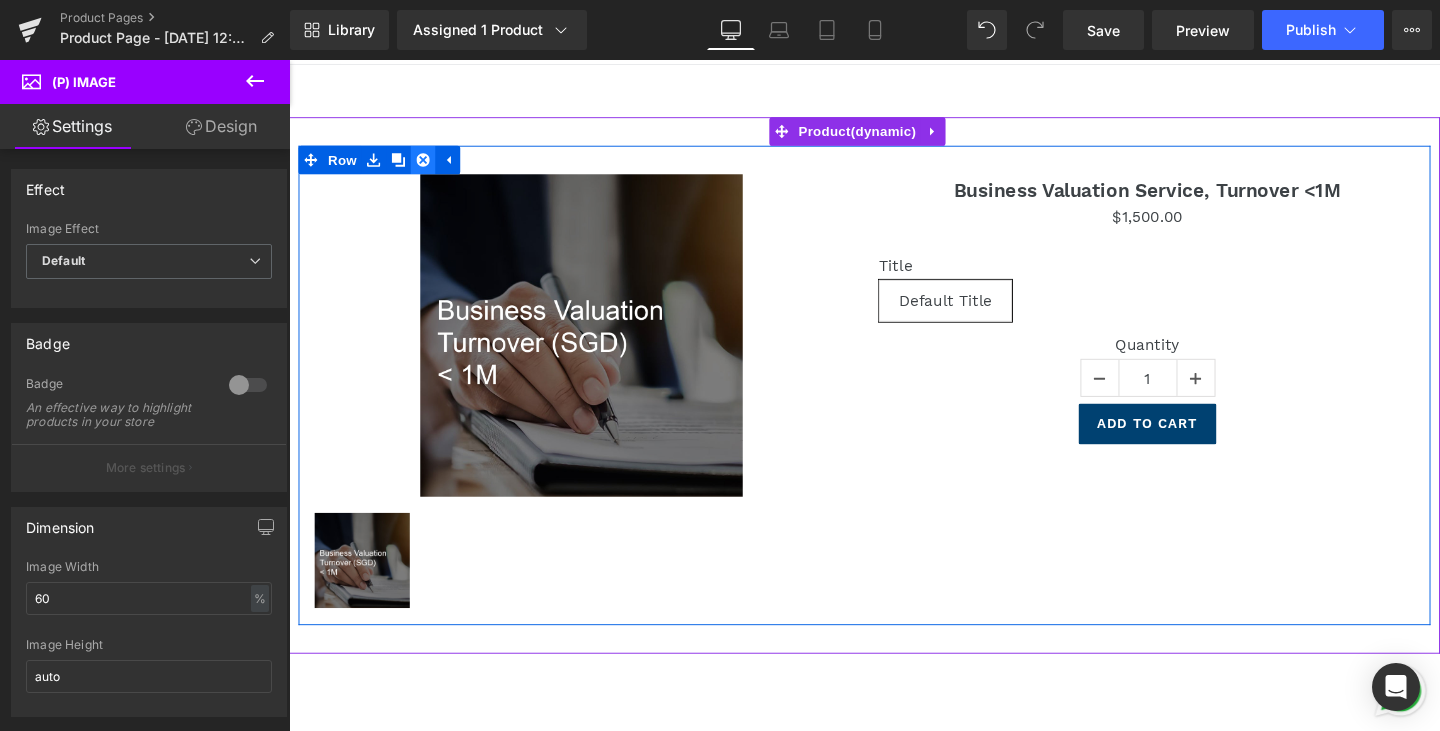click 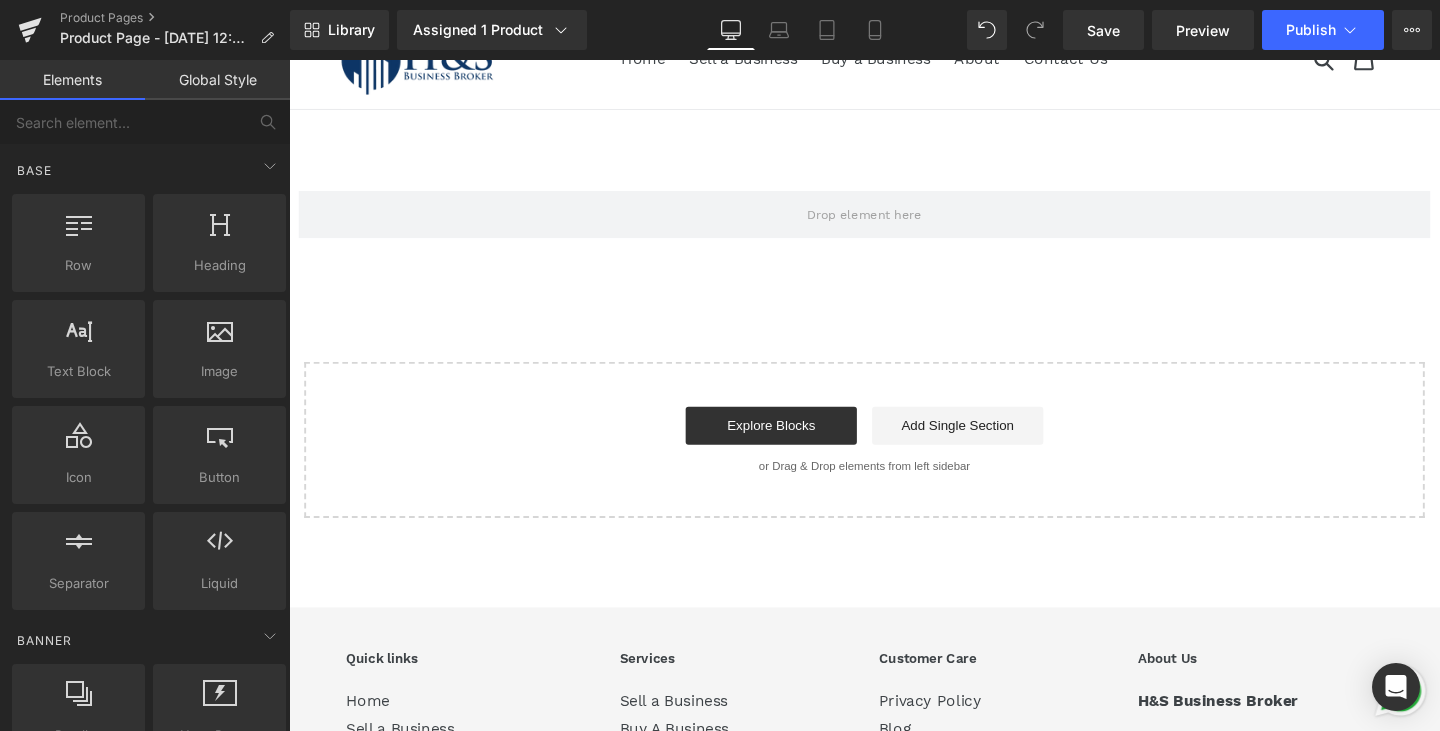 scroll, scrollTop: 0, scrollLeft: 0, axis: both 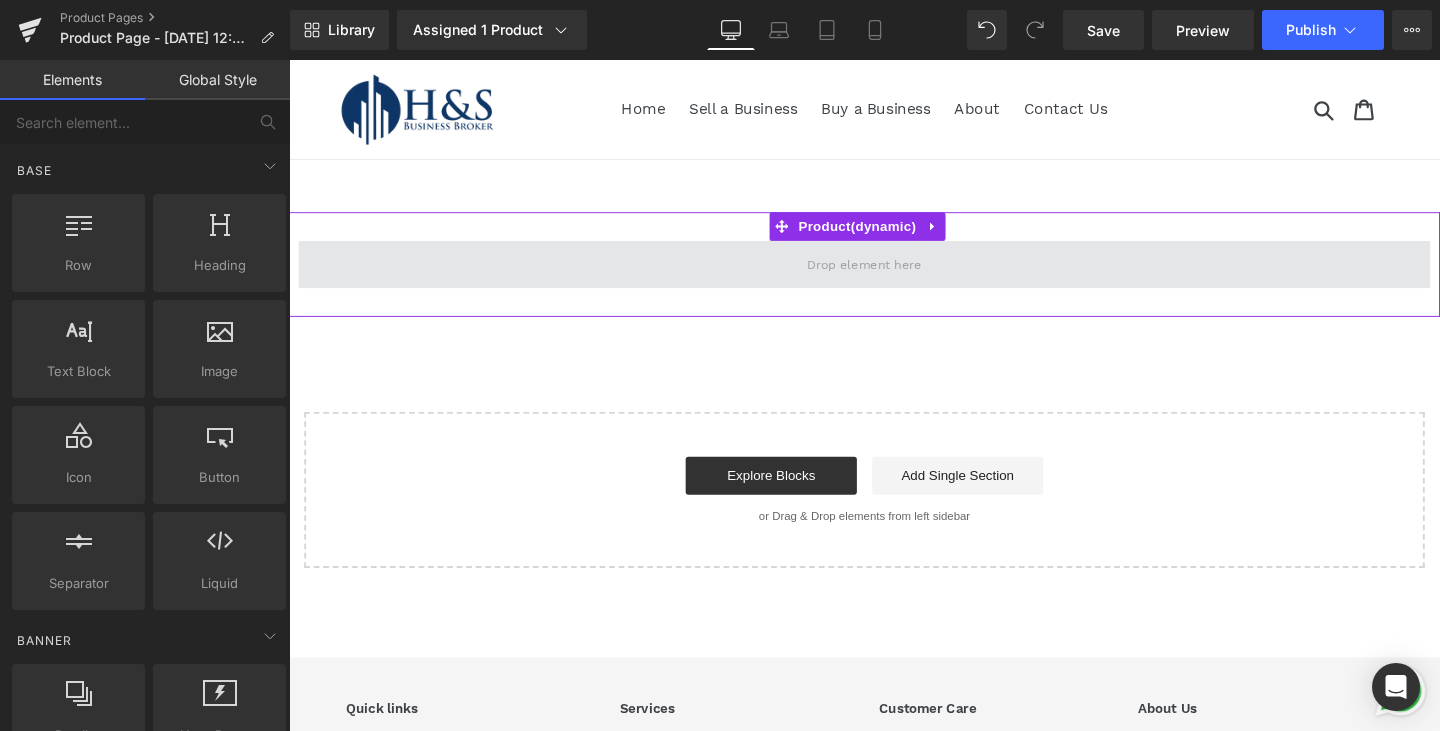 click at bounding box center [894, 275] 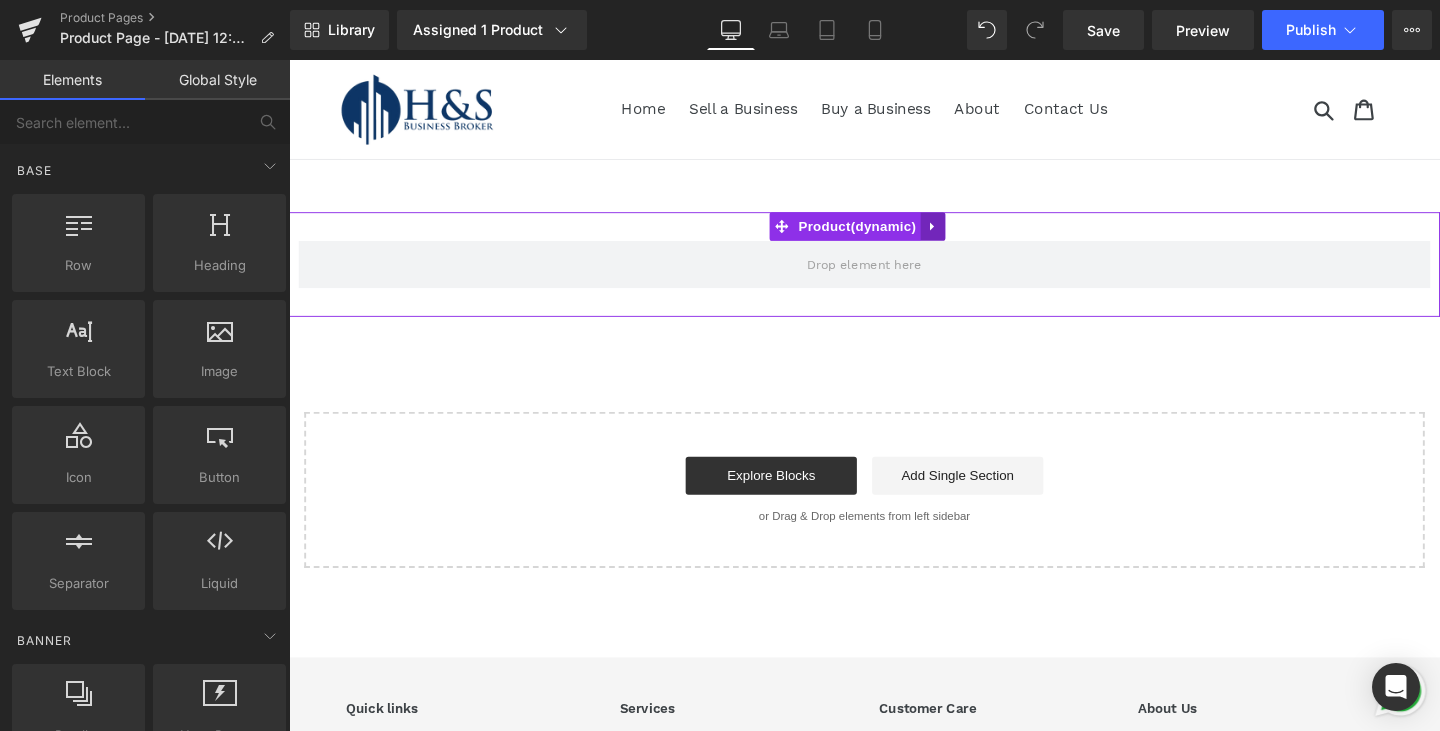 click at bounding box center [966, 235] 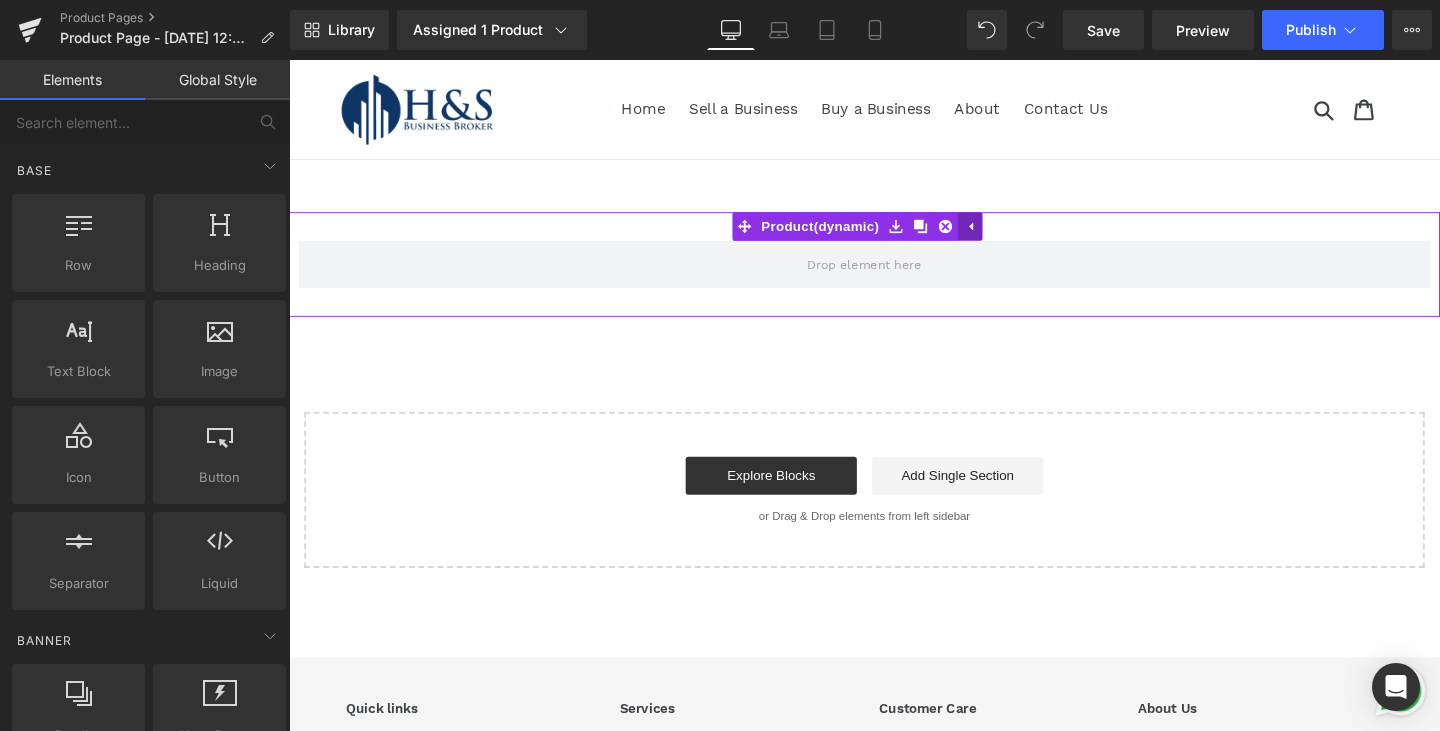click at bounding box center (1005, 235) 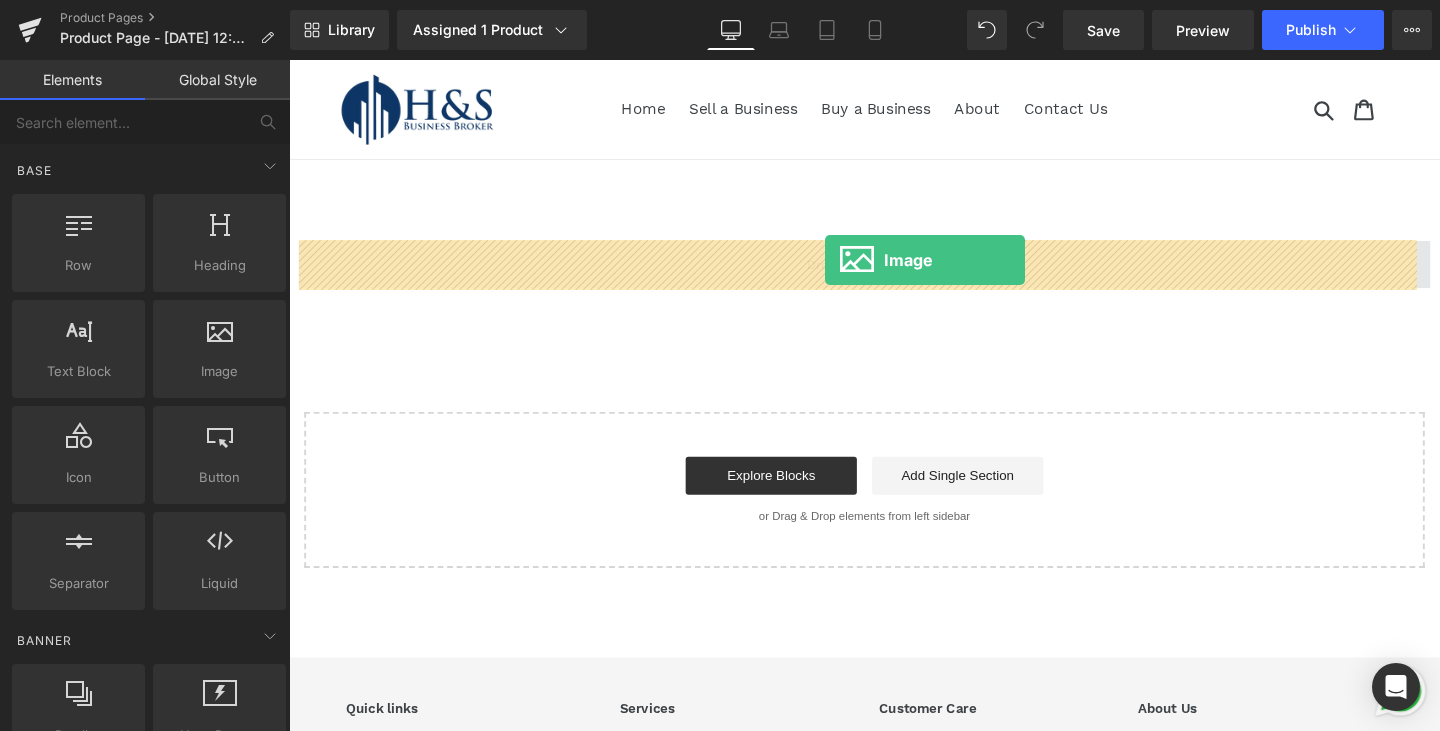 drag, startPoint x: 489, startPoint y: 419, endPoint x: 853, endPoint y: 270, distance: 393.3154 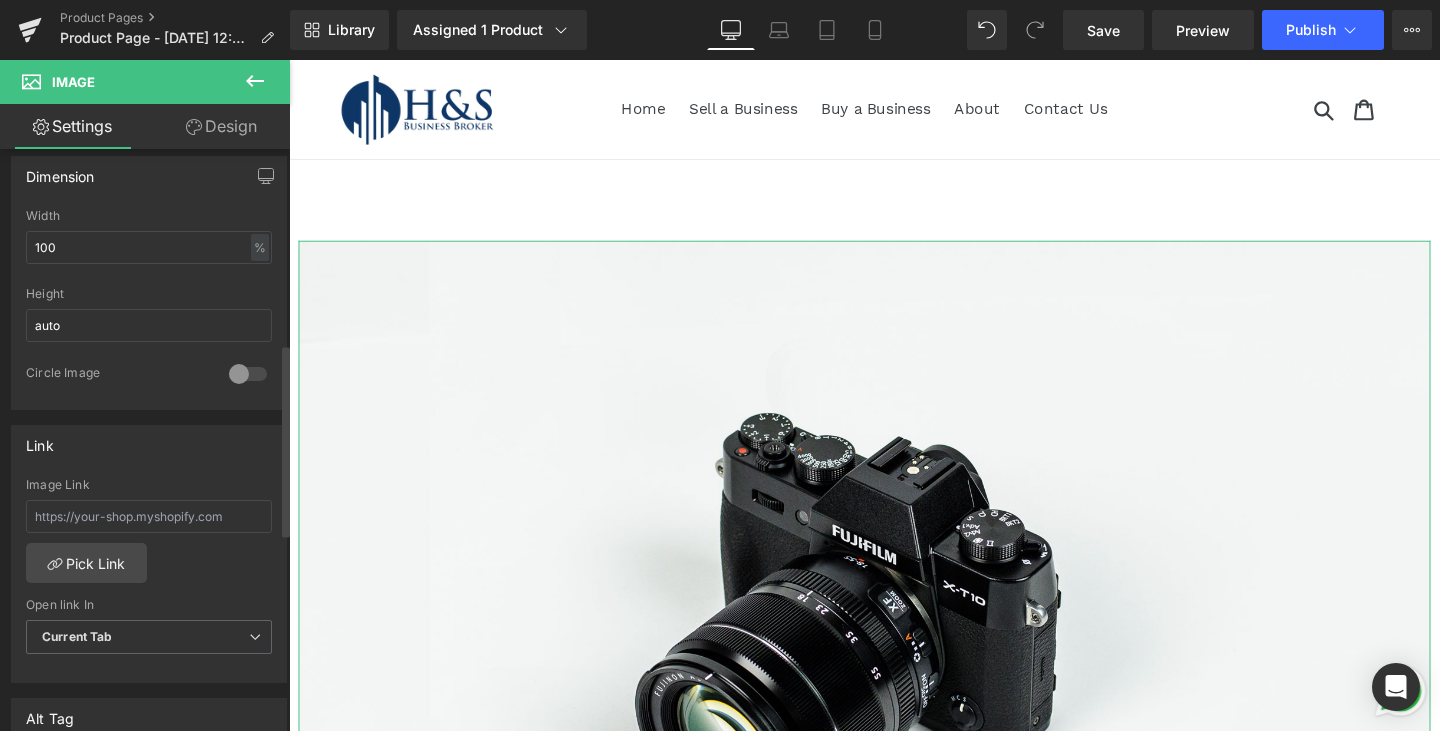scroll, scrollTop: 200, scrollLeft: 0, axis: vertical 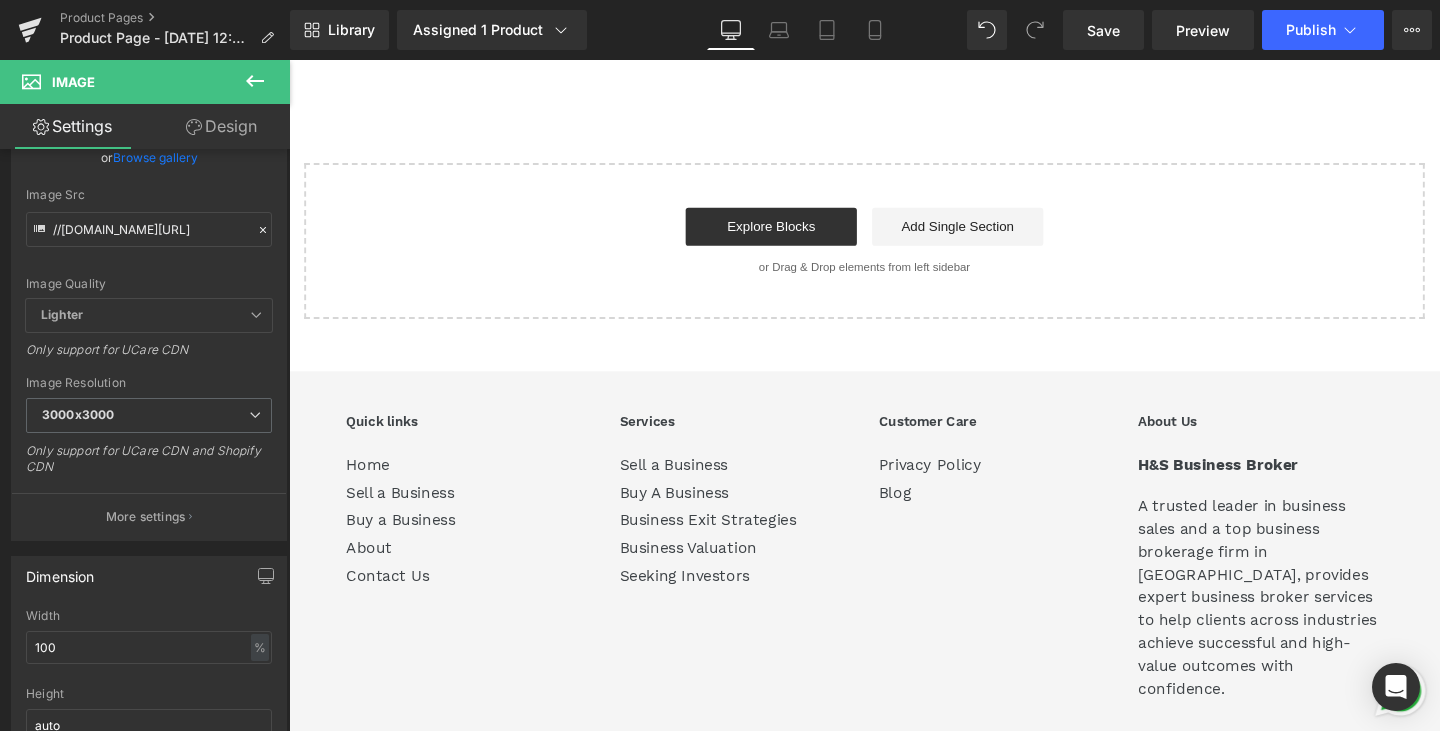 click at bounding box center [255, 82] 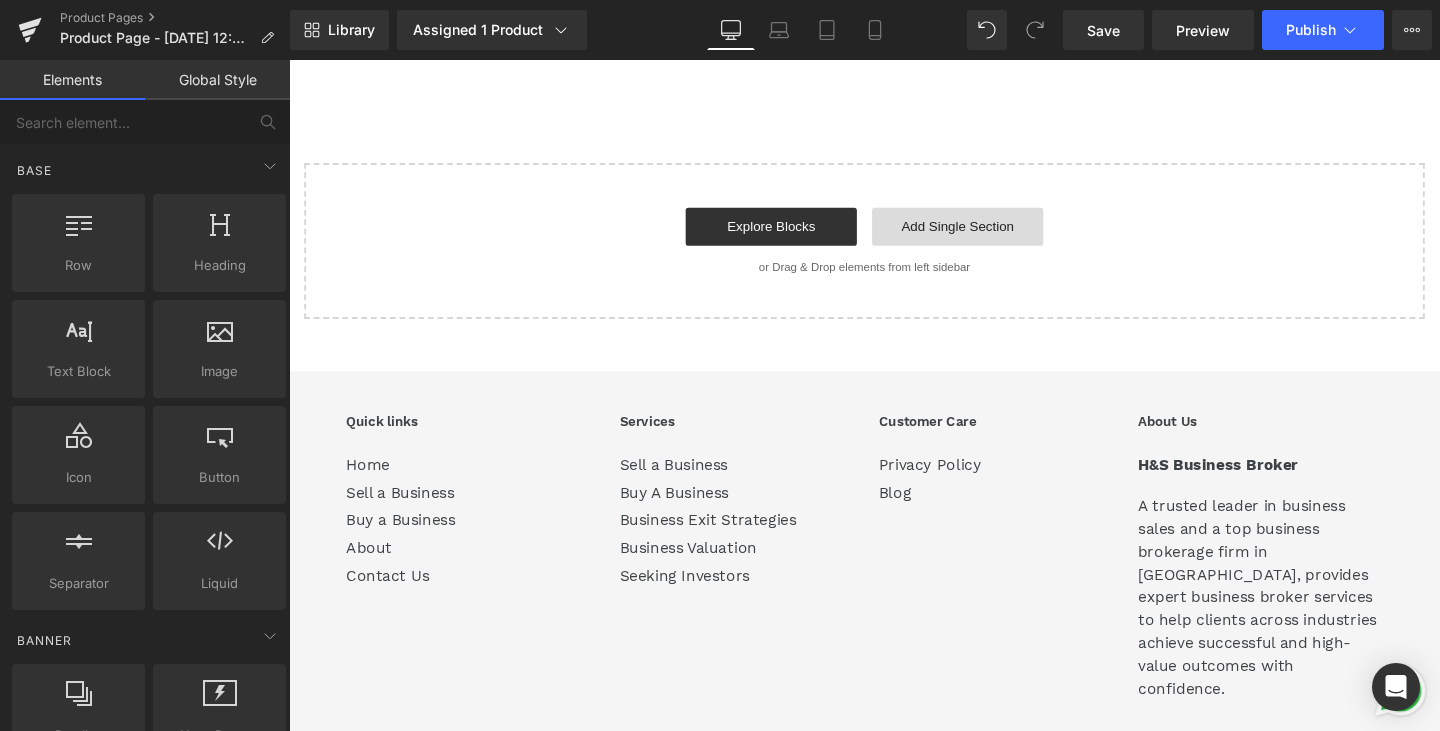 click on "Add Single Section" at bounding box center (992, 235) 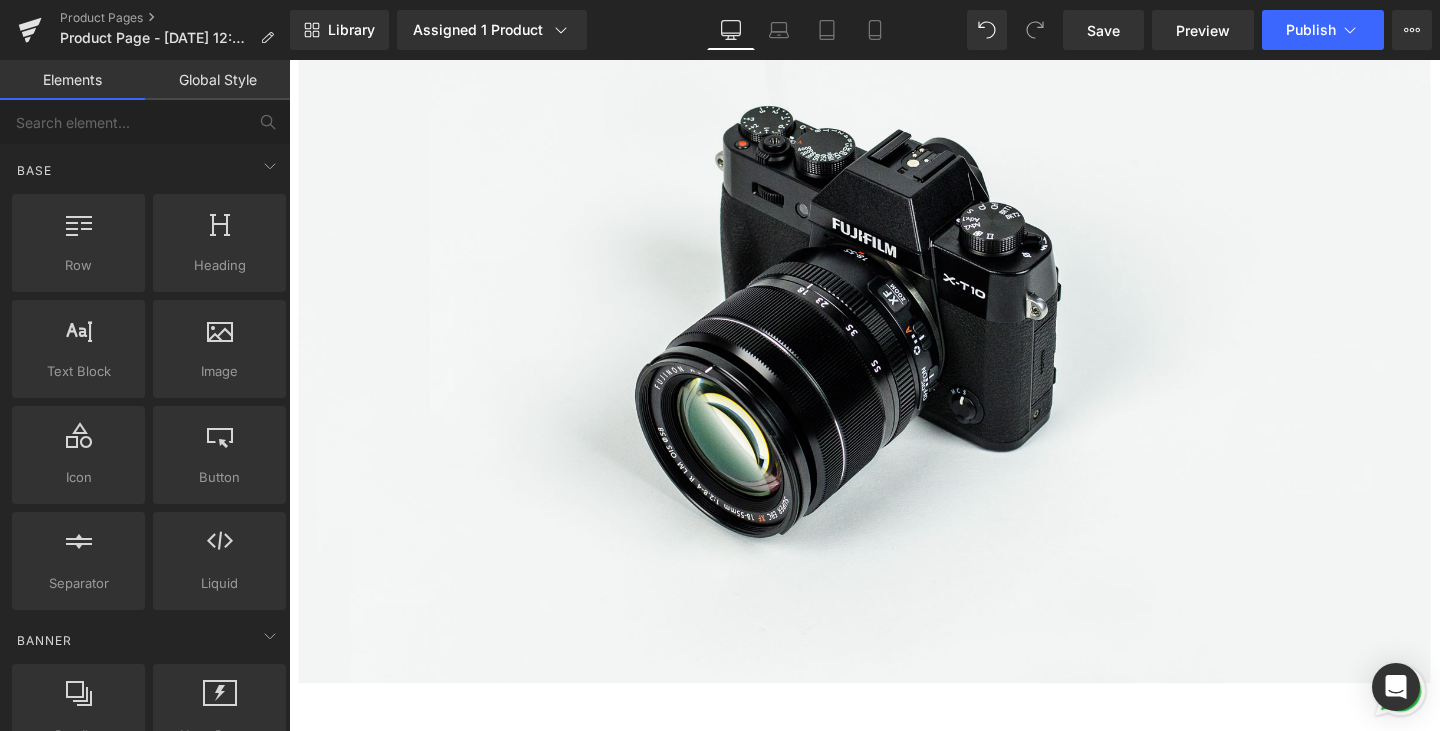scroll, scrollTop: 0, scrollLeft: 0, axis: both 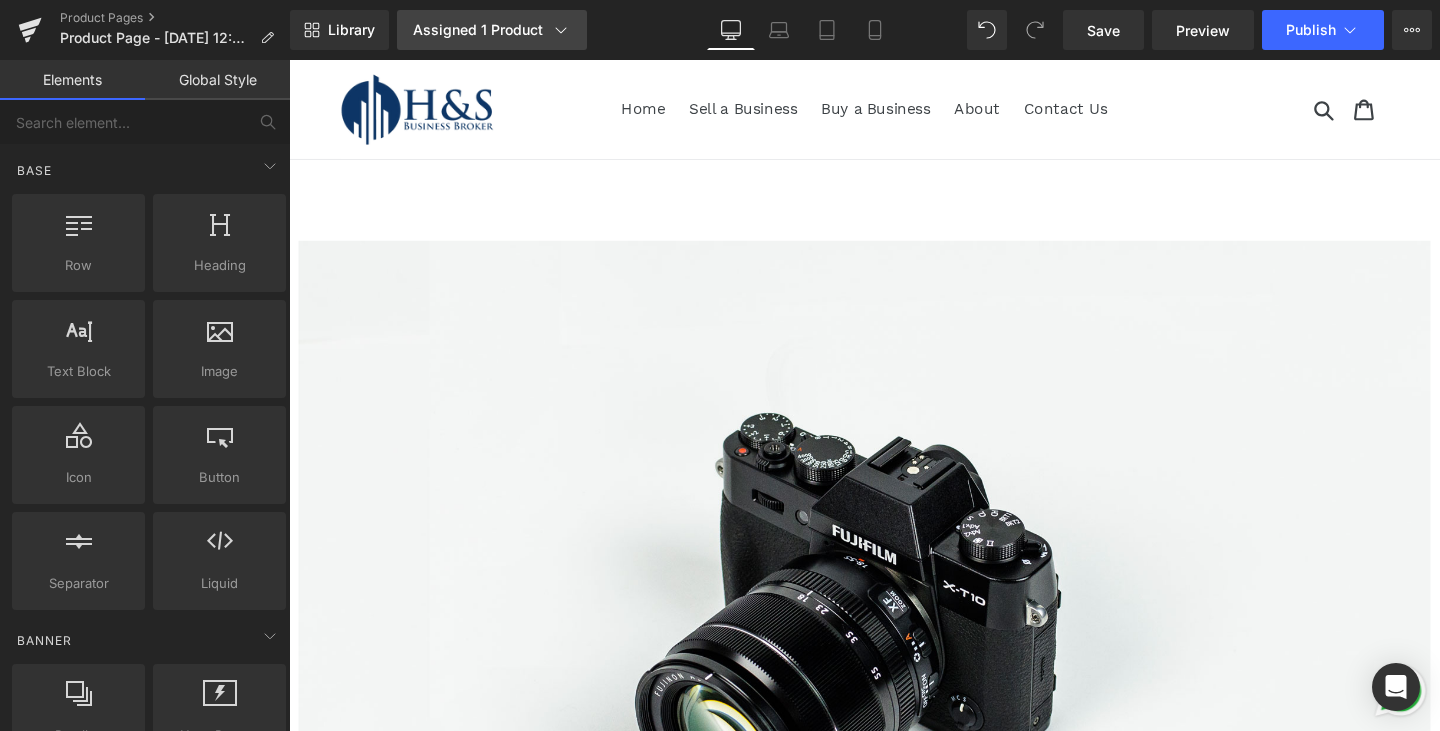 click 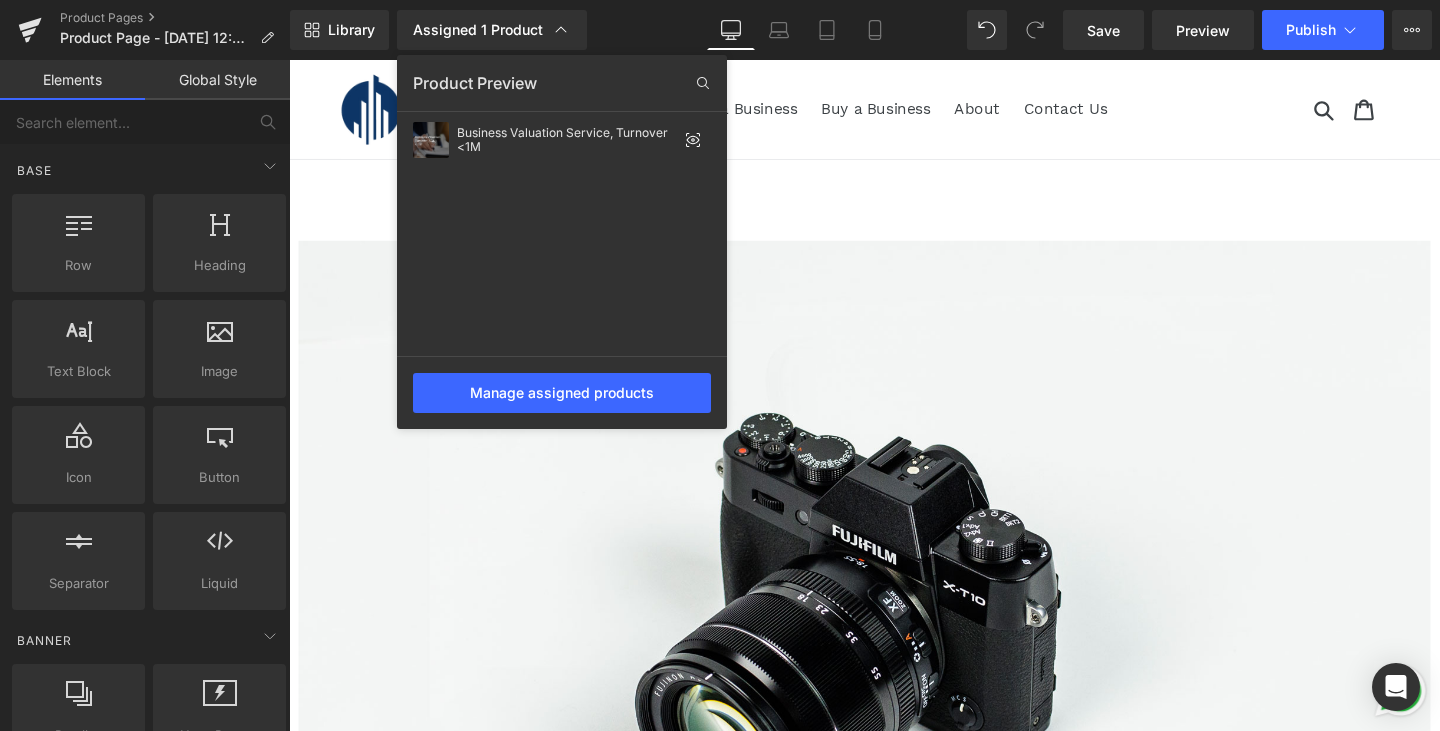 click at bounding box center (864, 395) 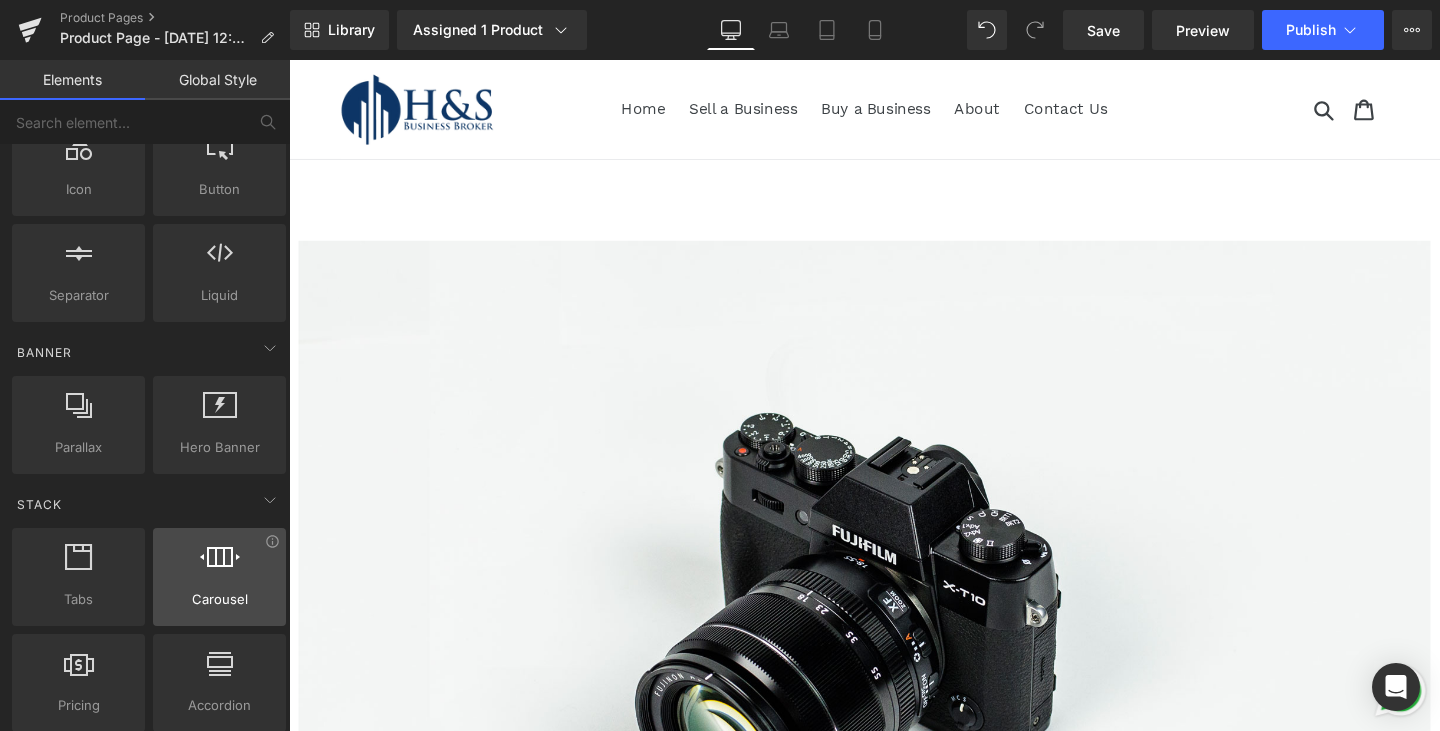 scroll, scrollTop: 300, scrollLeft: 0, axis: vertical 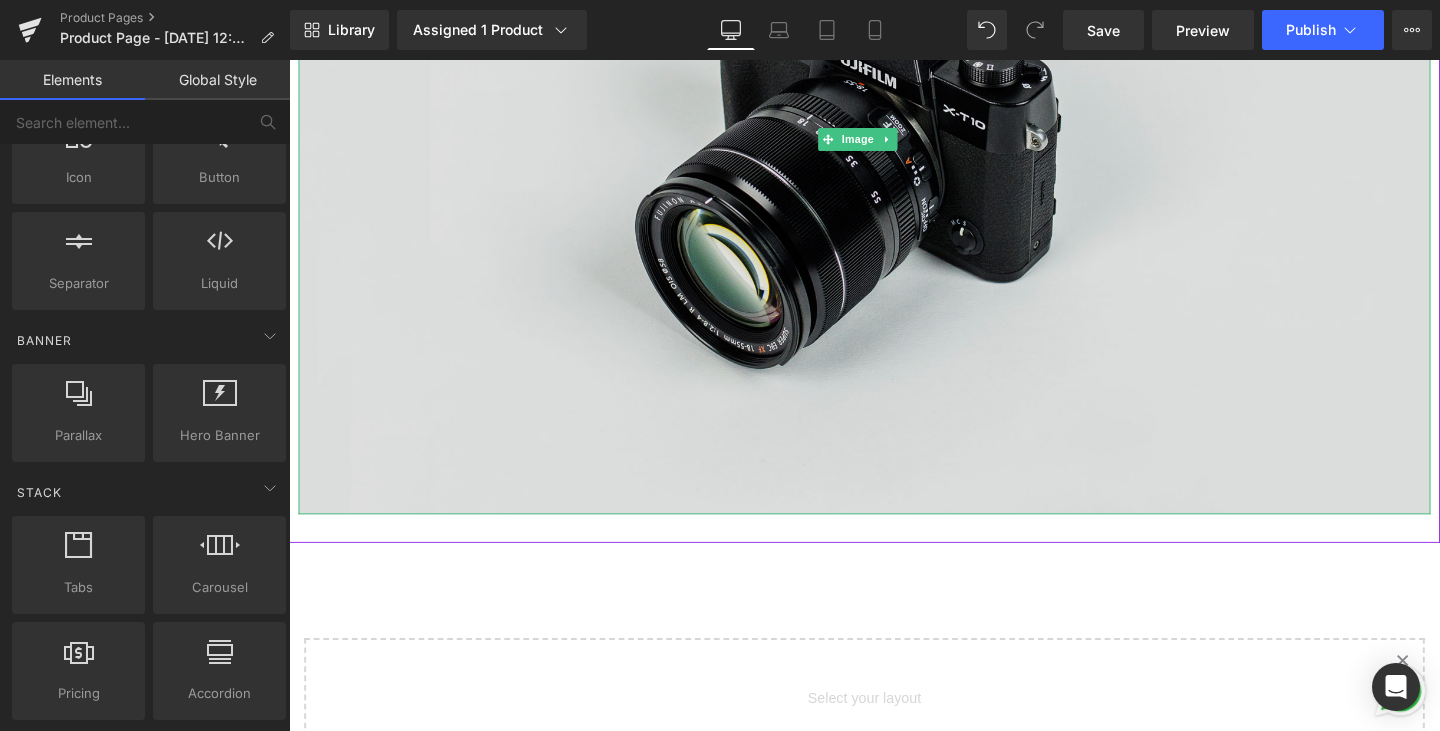 click at bounding box center [894, 144] 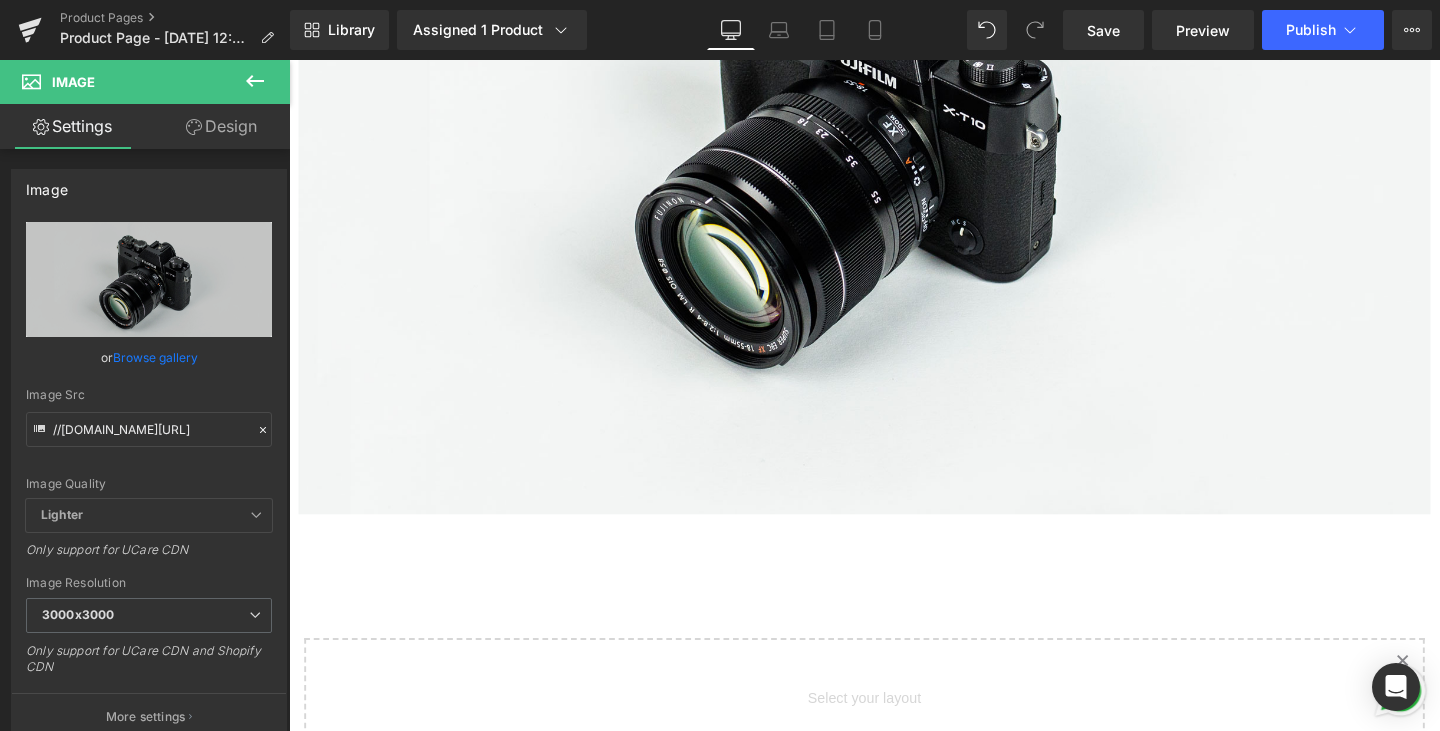 drag, startPoint x: 251, startPoint y: 94, endPoint x: 19, endPoint y: 8, distance: 247.42676 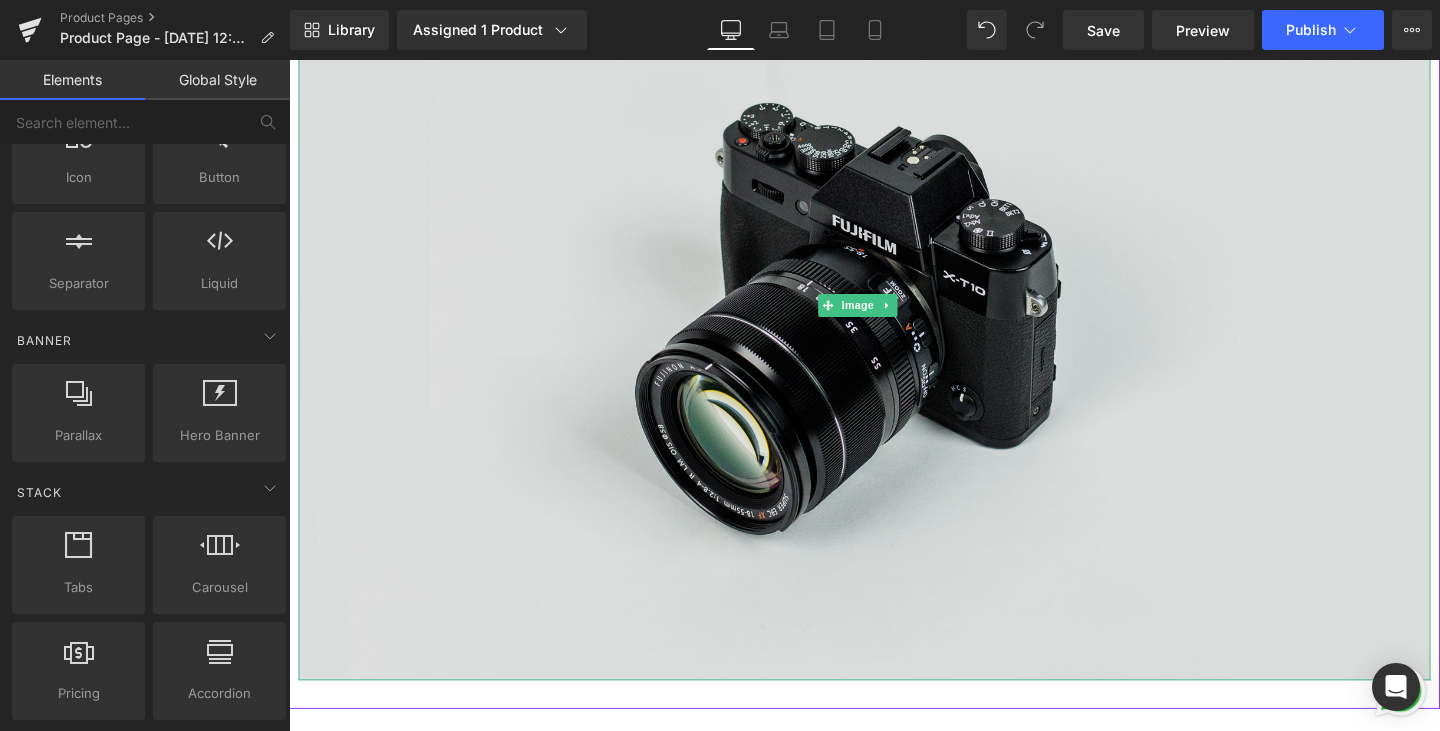 scroll, scrollTop: 0, scrollLeft: 0, axis: both 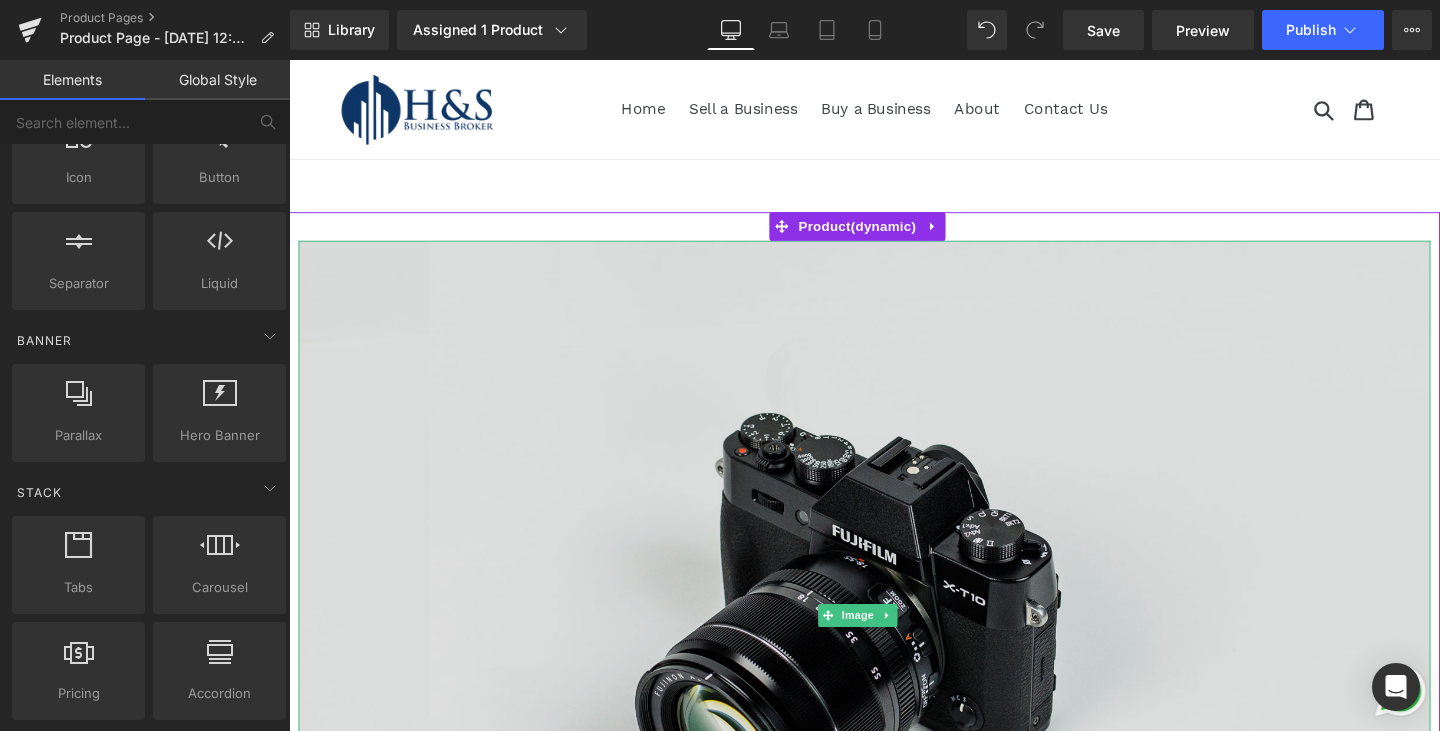 click at bounding box center (894, 644) 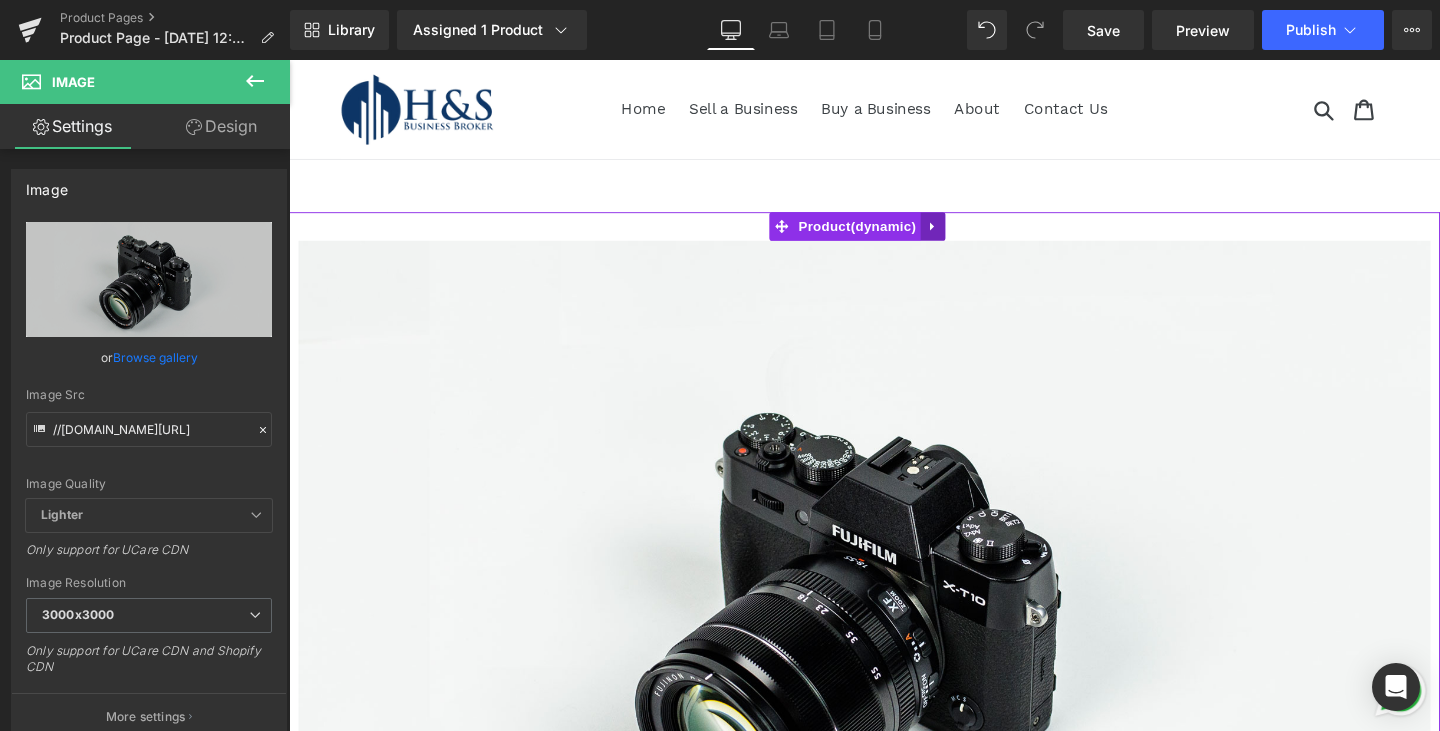 click 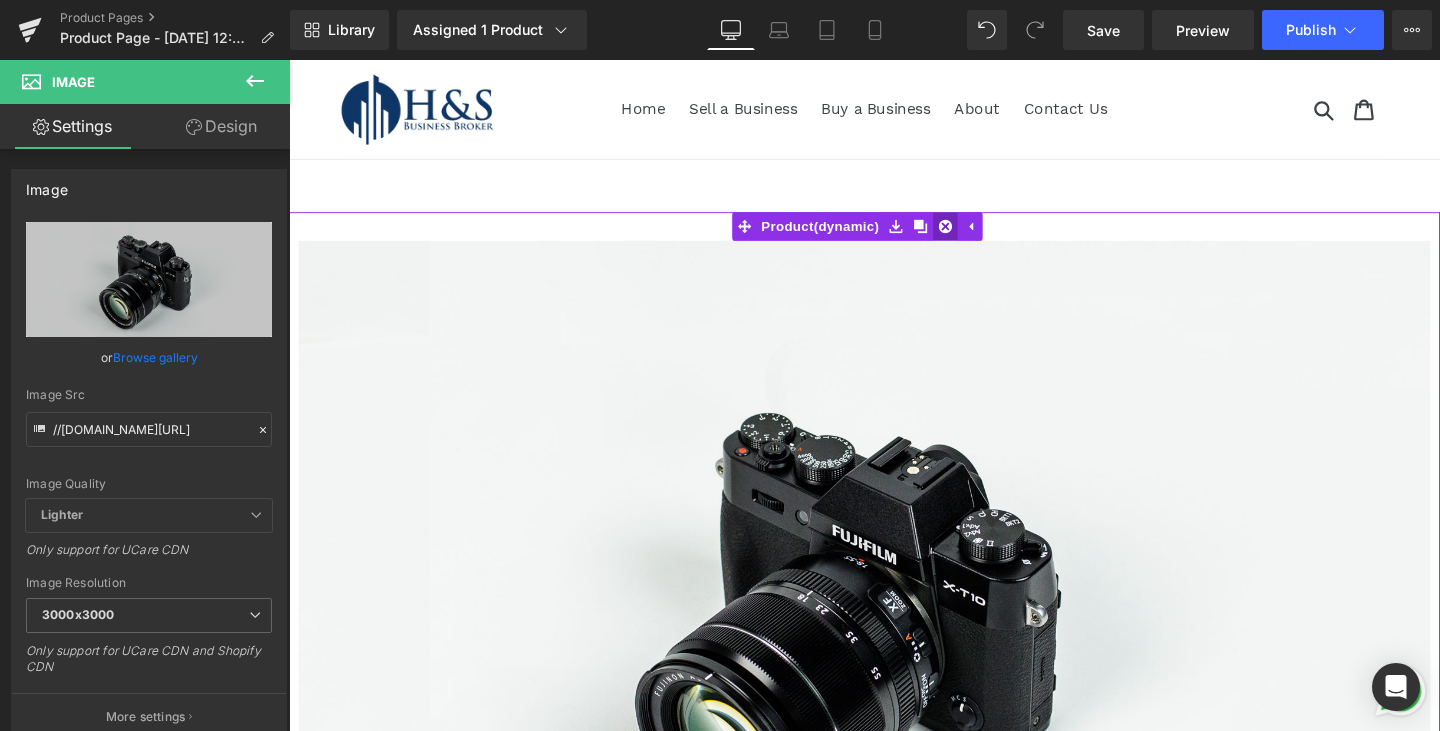 click 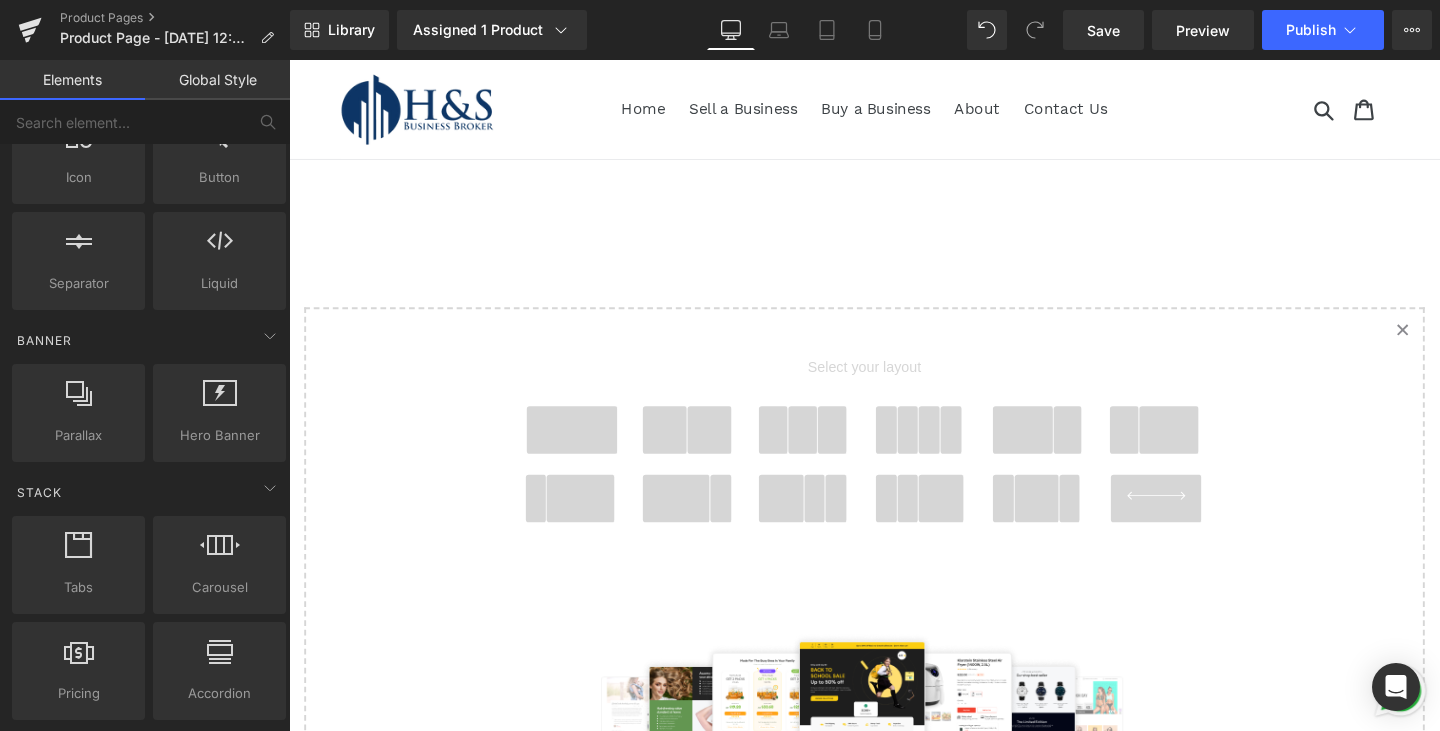 click at bounding box center (587, 449) 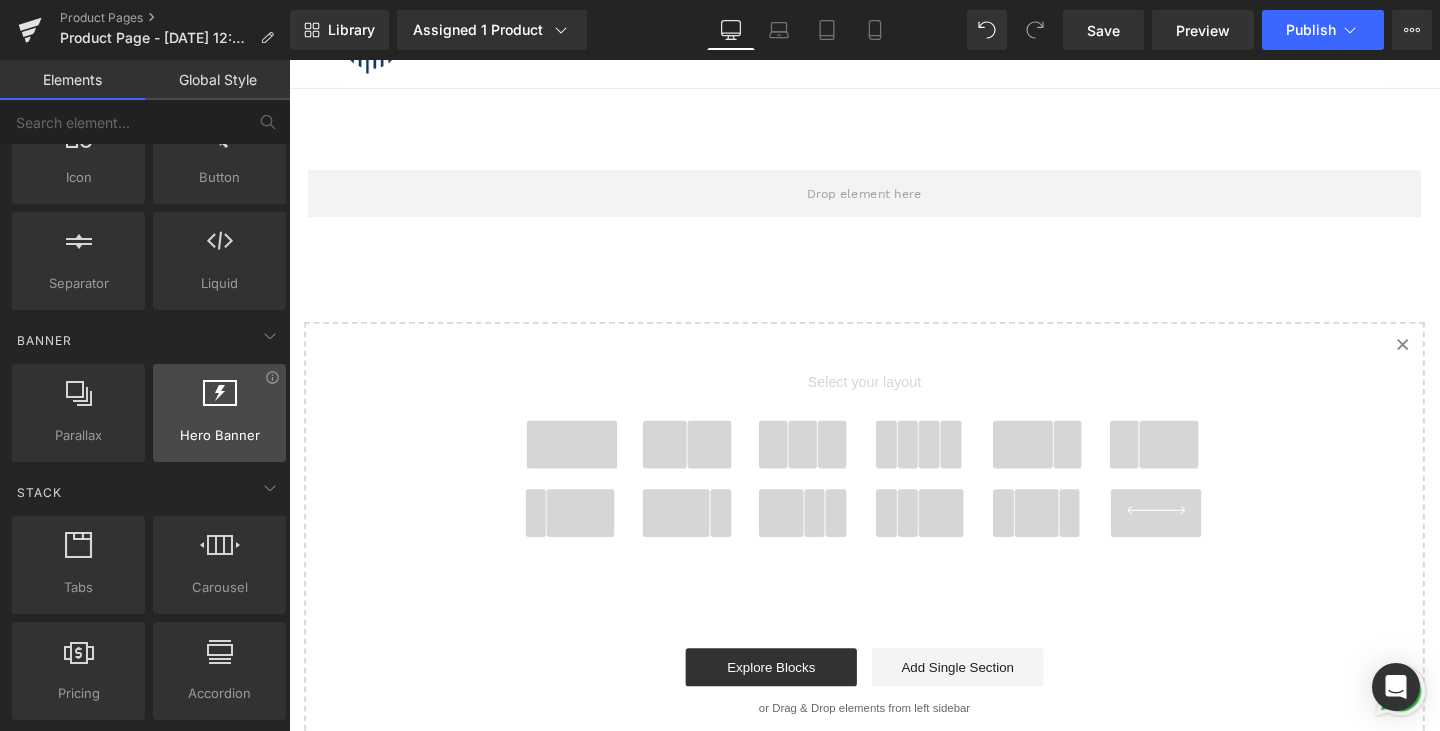 scroll, scrollTop: 79, scrollLeft: 0, axis: vertical 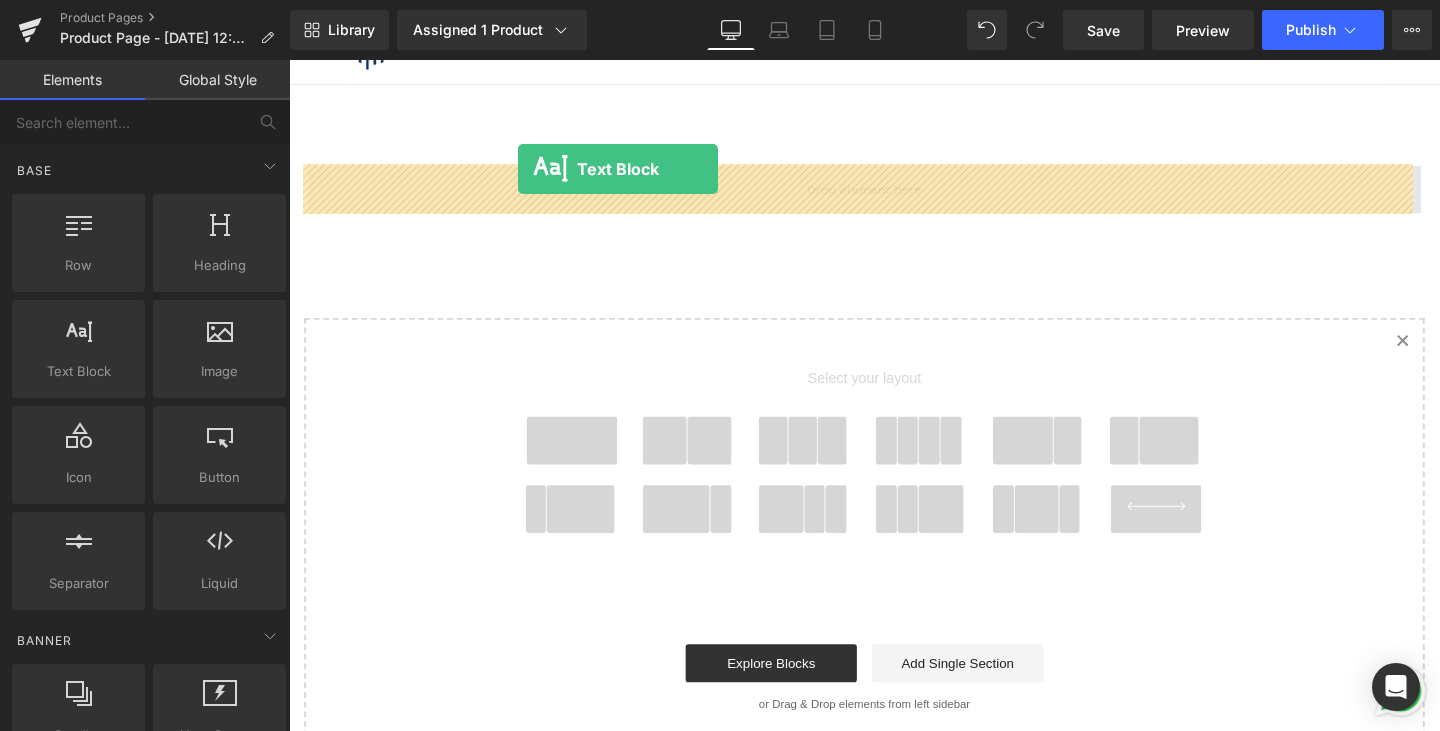 drag, startPoint x: 385, startPoint y: 385, endPoint x: 530, endPoint y: 174, distance: 256.01953 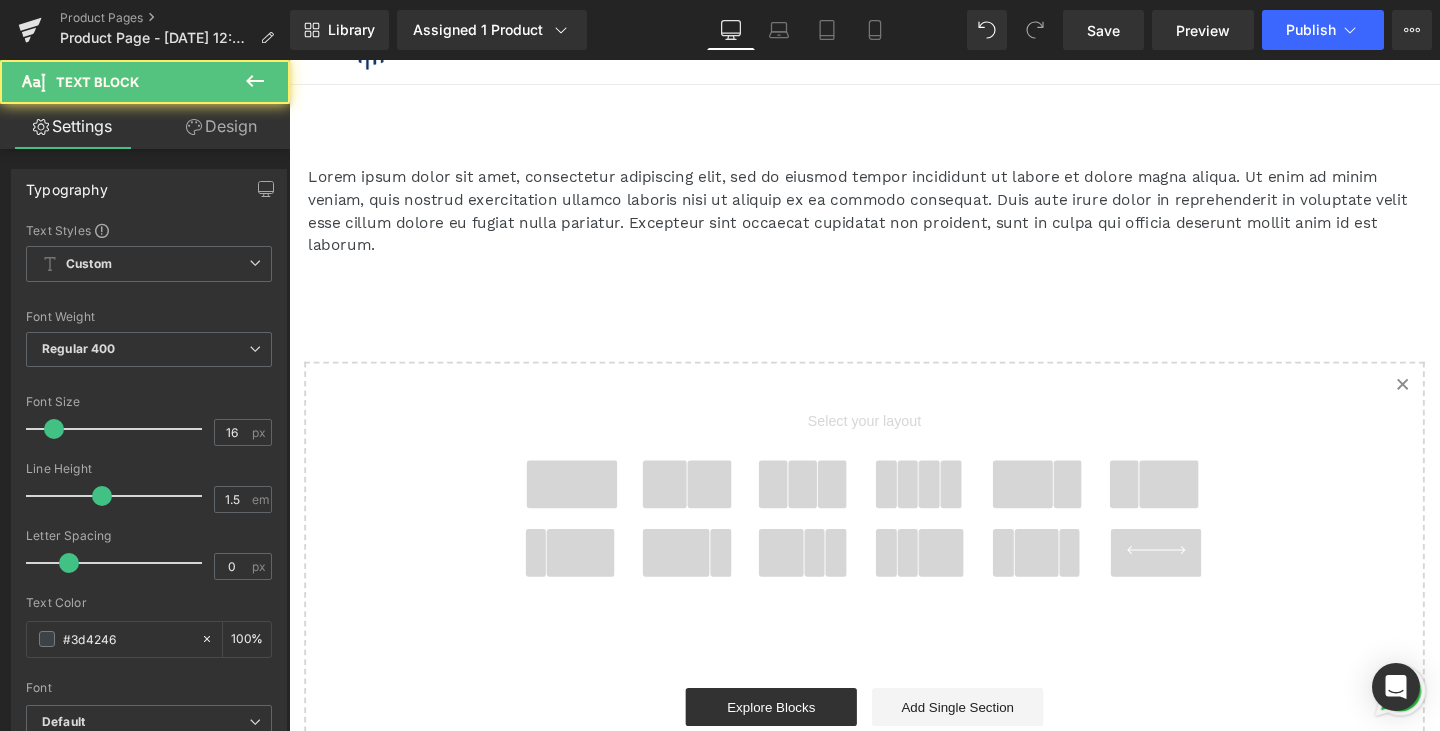 click on "Lorem ipsum dolor sit amet, consectetur adipiscing elit, sed do eiusmod tempor incididunt ut labore et dolore magna aliqua. Ut enim ad minim veniam, quis nostrud exercitation ullamco laboris nisi ut aliquip ex ea commodo consequat. Duis aute irure dolor in reprehenderit in voluptate velit esse cillum dolore eu fugiat nulla pariatur. Excepteur sint occaecat cupidatat non proident, sunt in culpa qui officia deserunt mollit anim id est laborum.
Text Block" at bounding box center [894, 219] 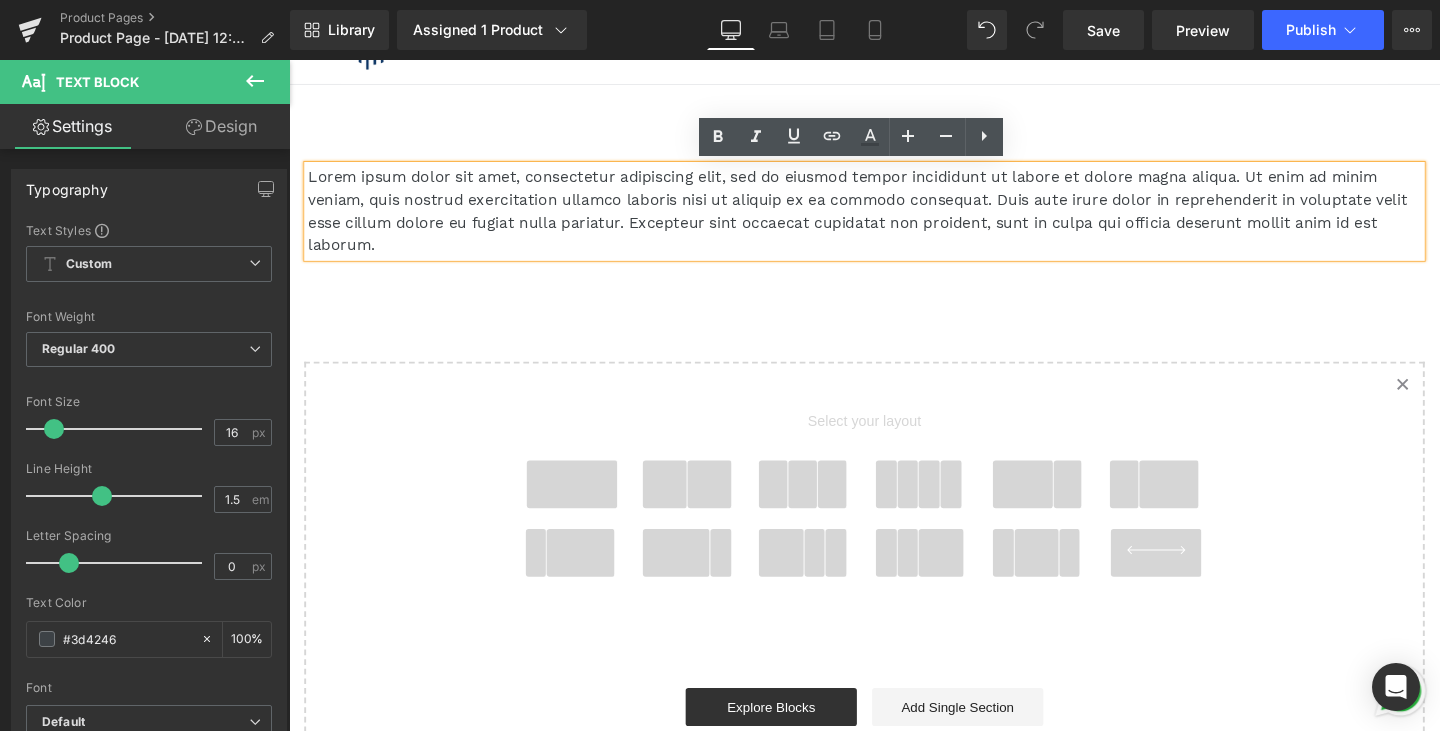 drag, startPoint x: 508, startPoint y: 261, endPoint x: 531, endPoint y: 199, distance: 66.12866 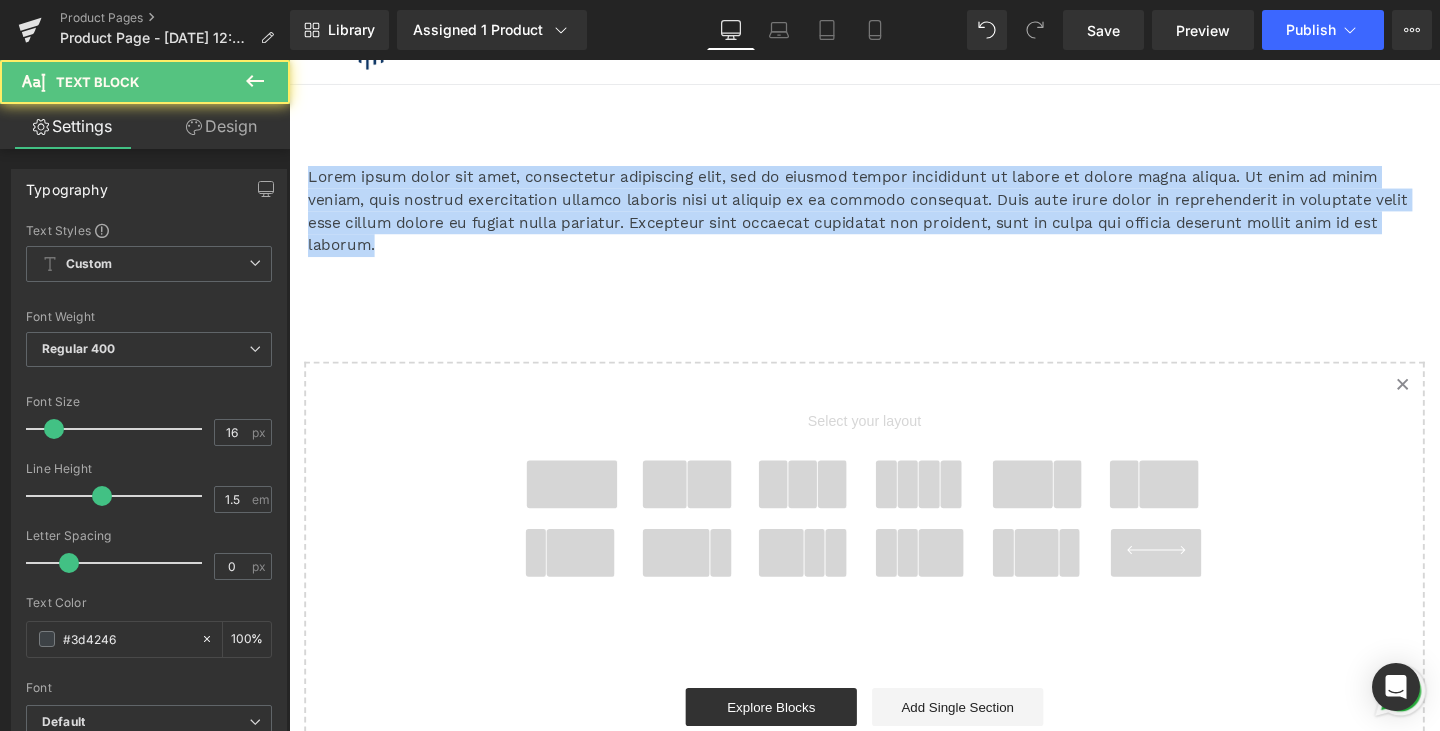 drag, startPoint x: 394, startPoint y: 248, endPoint x: 568, endPoint y: 208, distance: 178.53851 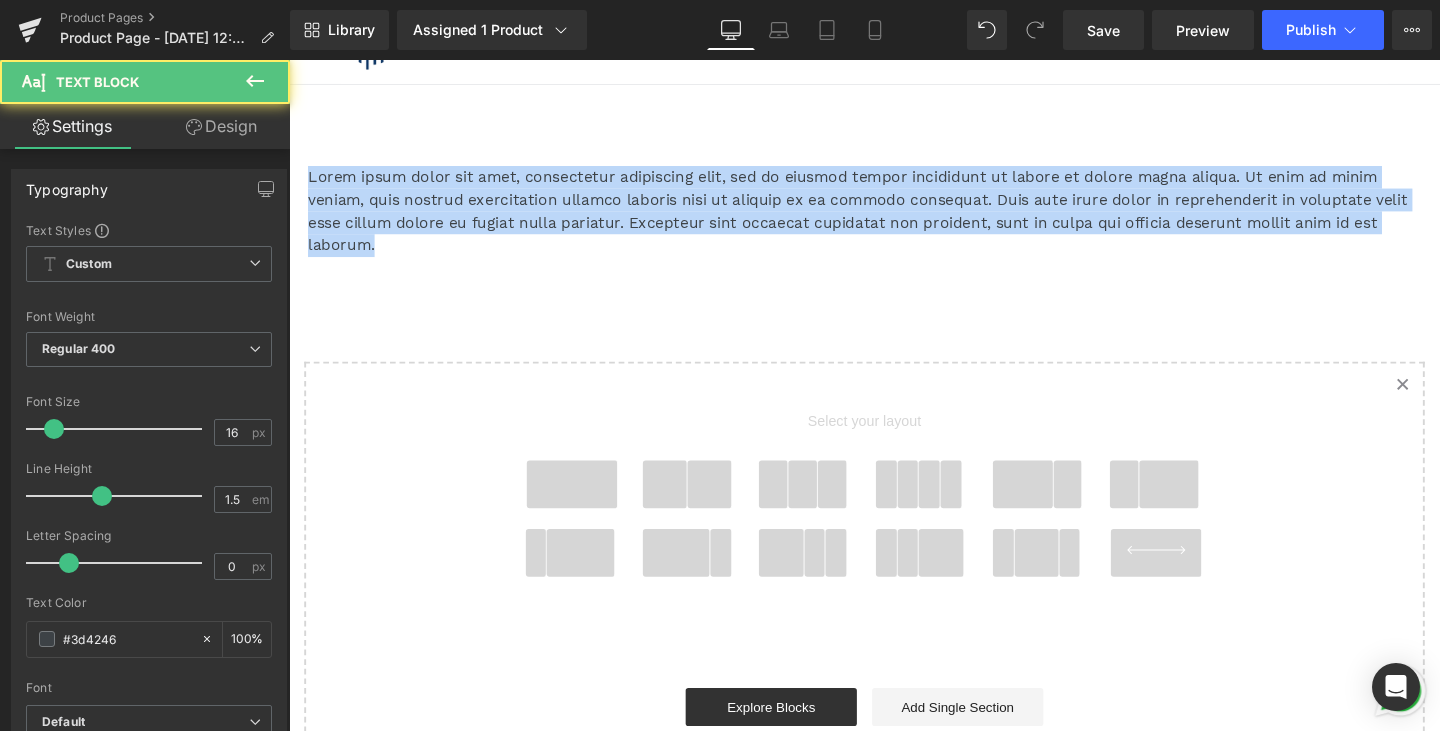 click on "Skip to content
Submit
Close search
Just added to your cart
Qty:
View cart ( )
Continue shopping
Home
Sell a Business
Buy a Business" at bounding box center [894, 715] 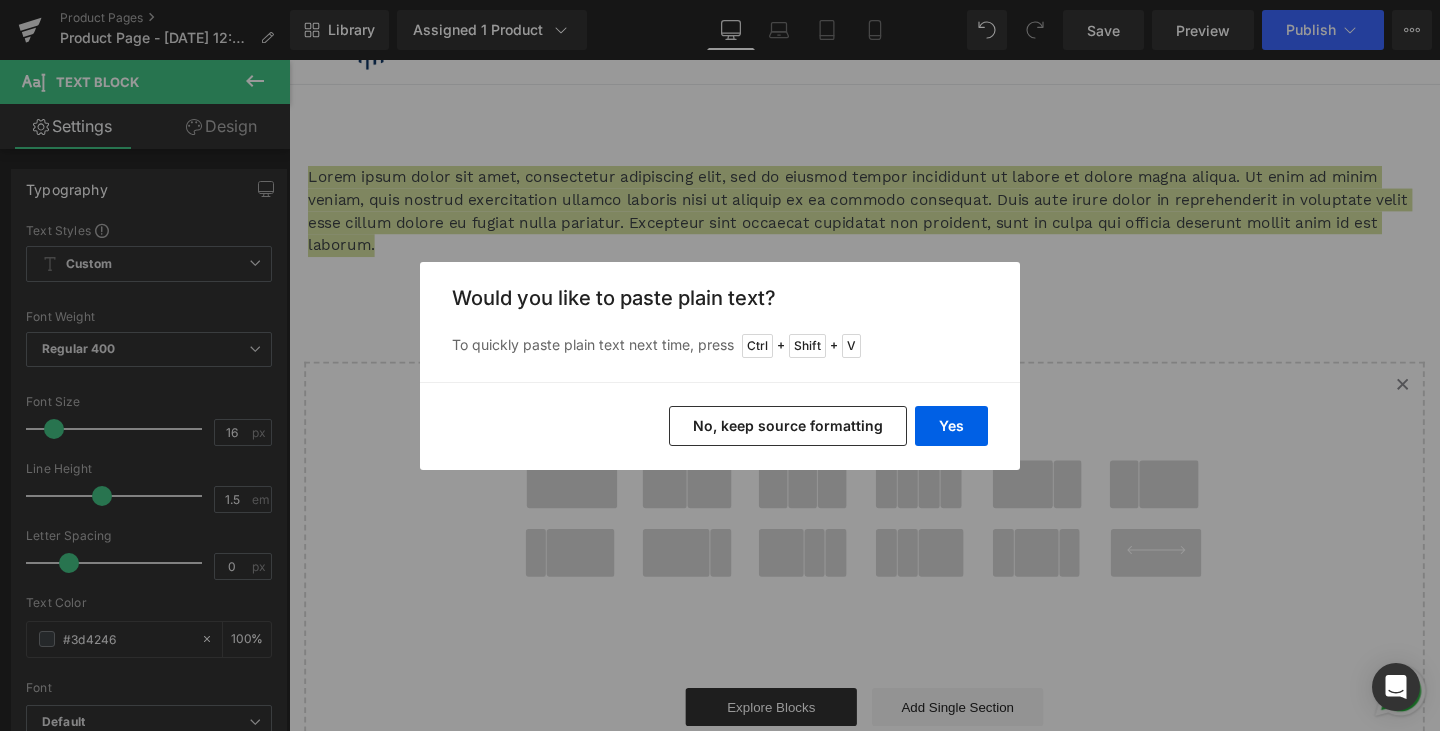 click on "No, keep source formatting" at bounding box center (788, 426) 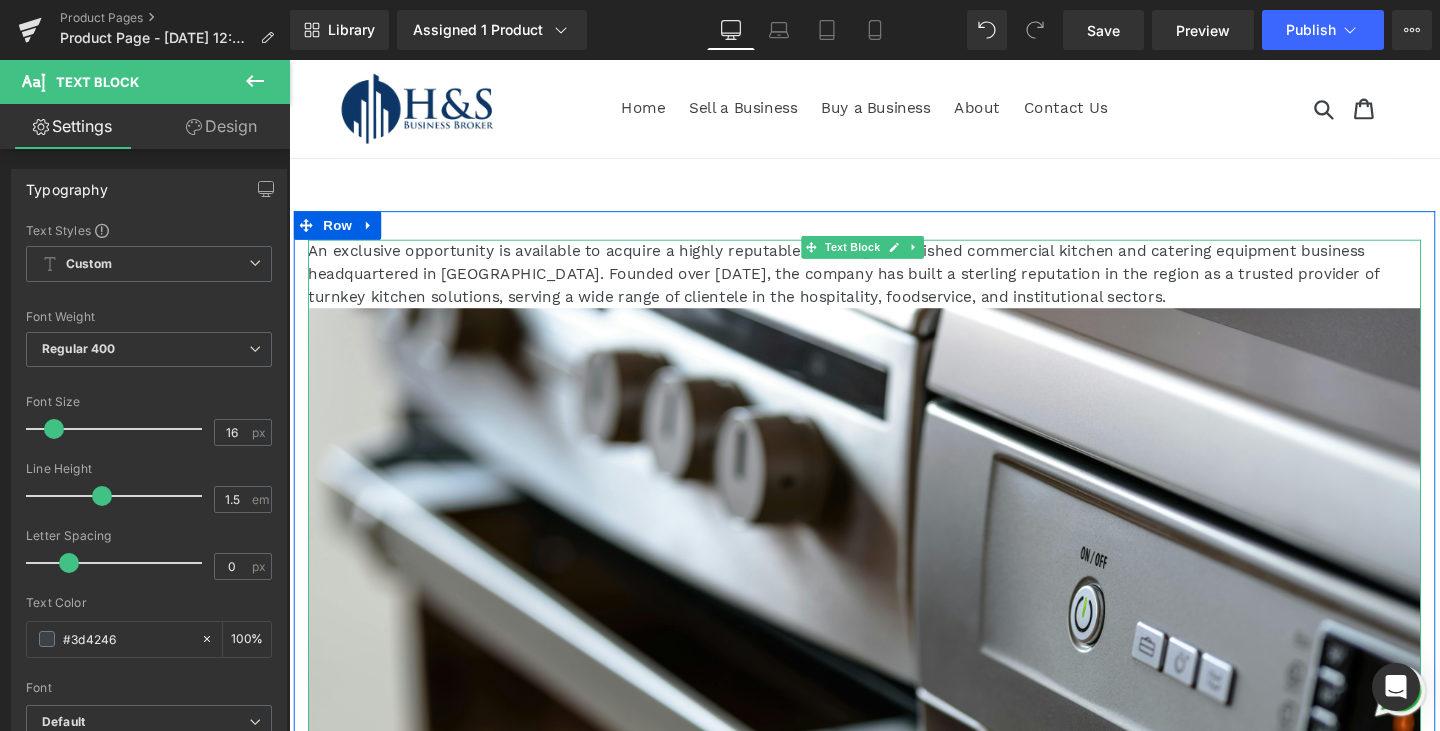 scroll, scrollTop: 0, scrollLeft: 0, axis: both 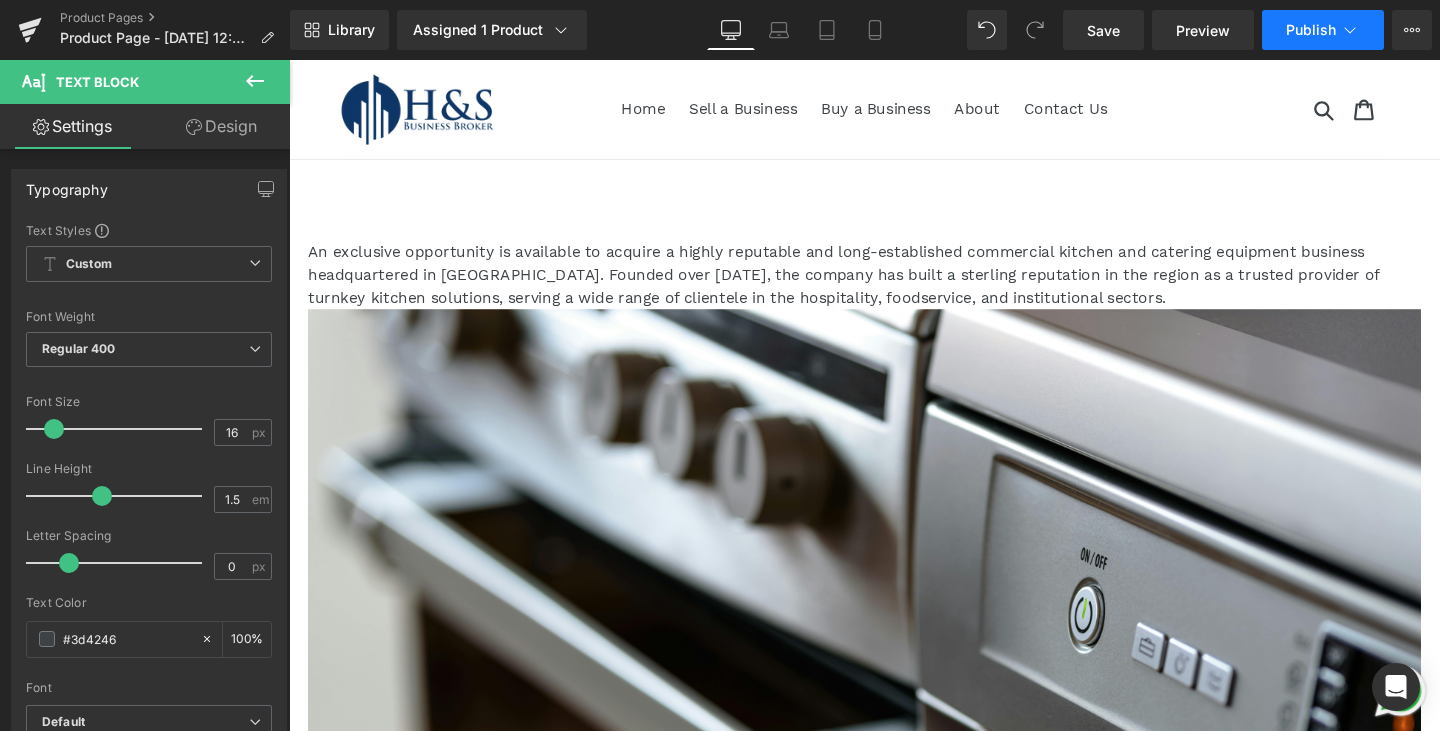 click on "Publish" at bounding box center [1311, 30] 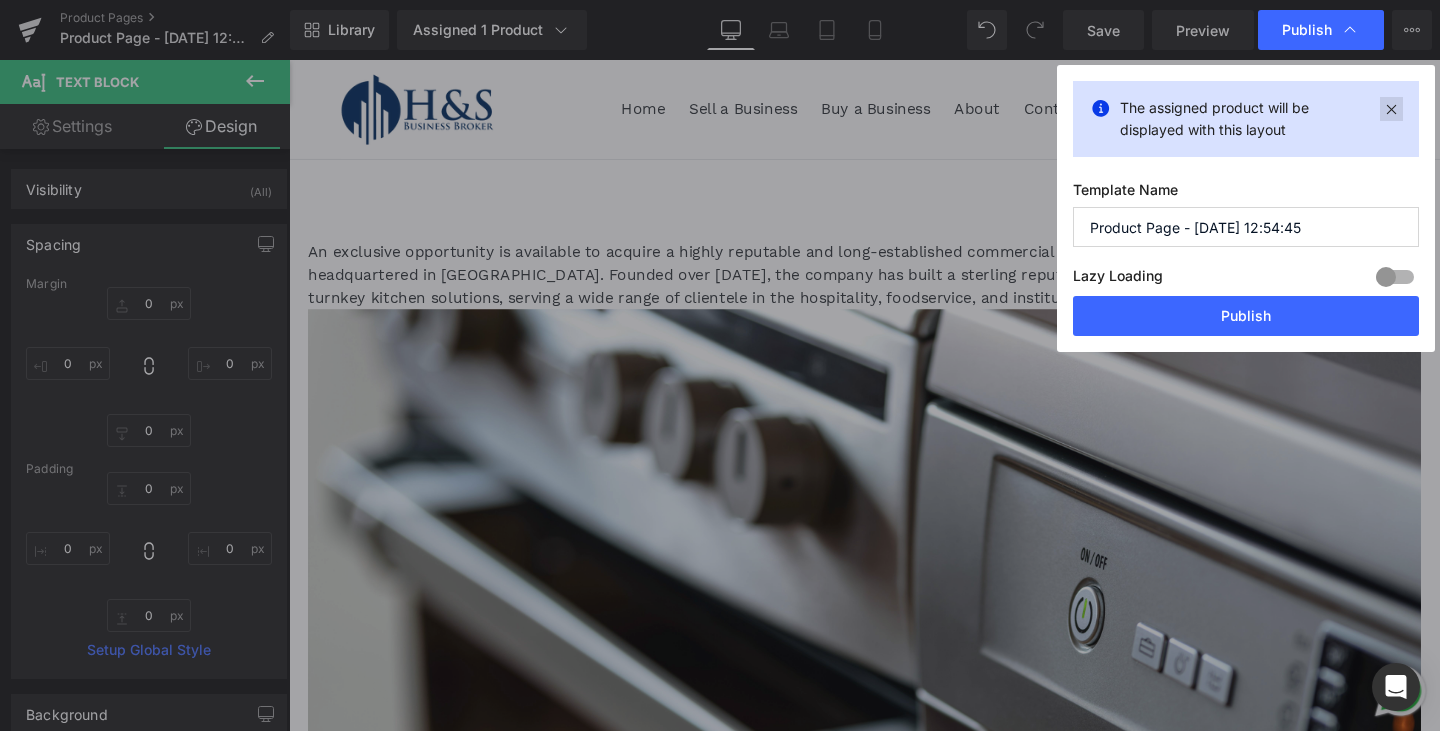 click at bounding box center (1391, 109) 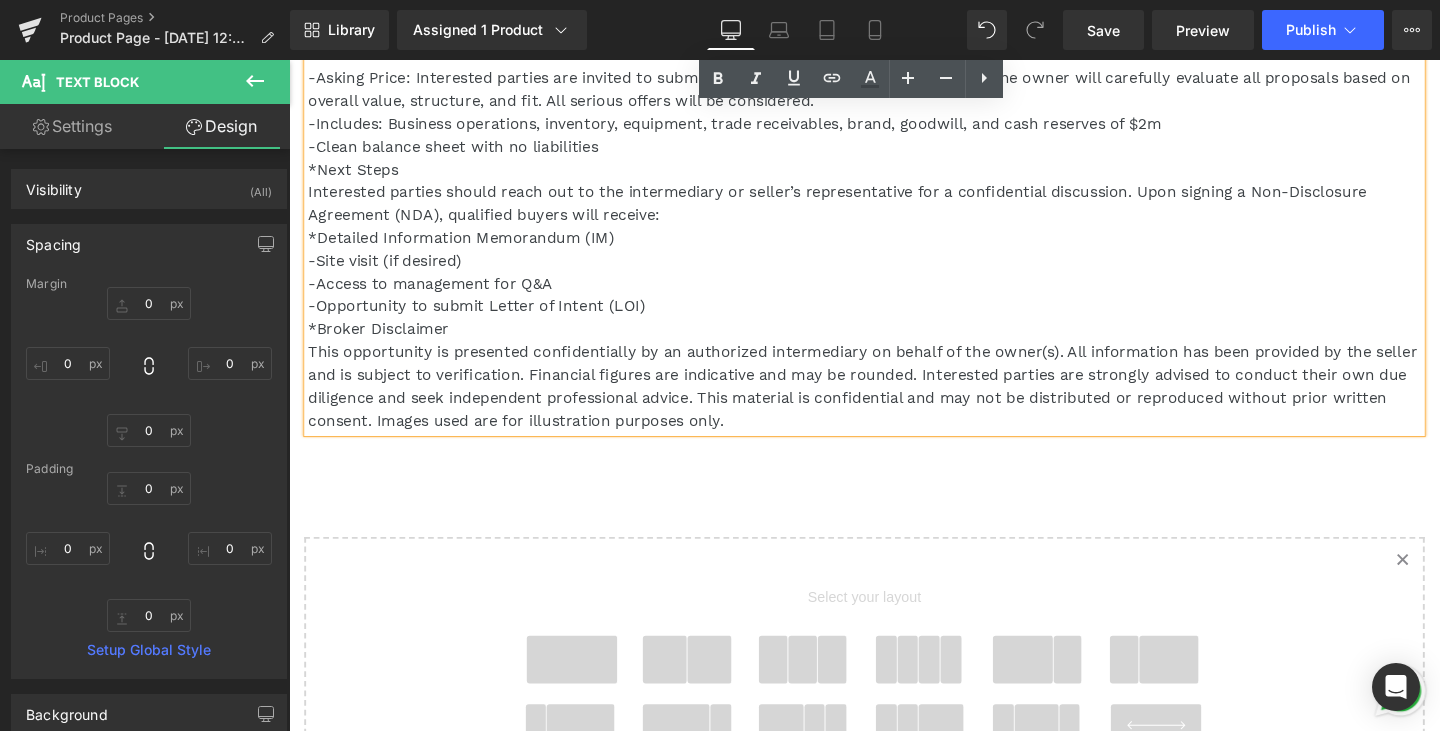scroll, scrollTop: 1900, scrollLeft: 0, axis: vertical 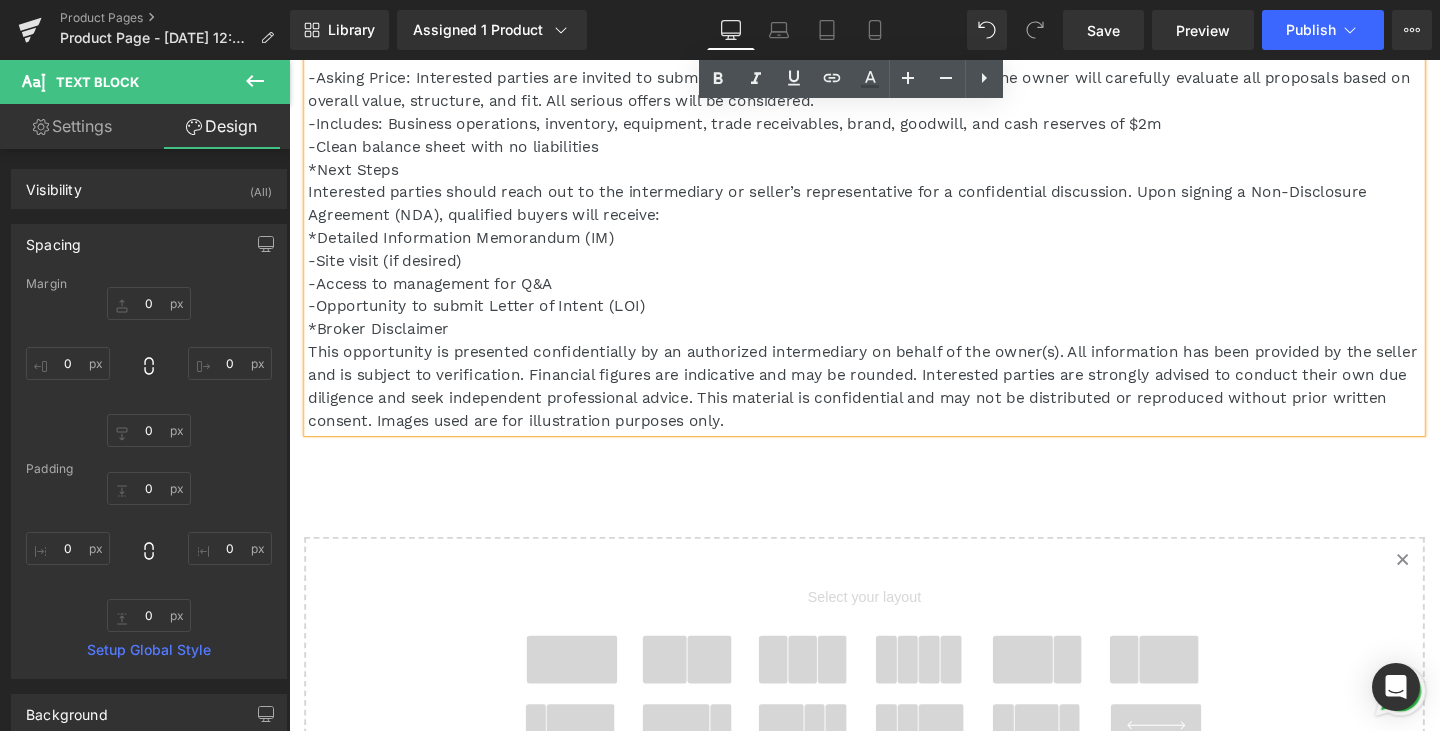 click on "*Broker Disclaimer This opportunity is presented confidentially by an authorized intermediary on behalf of the owner(s). All information has been provided by the seller and is subject to verification. Financial figures are indicative and may be rounded. Interested parties are strongly advised to conduct their own due diligence and seek independent professional advice. This material is confidential and may not be distributed or reproduced without prior written consent. Images used are for illustration purposes only." at bounding box center [894, 391] 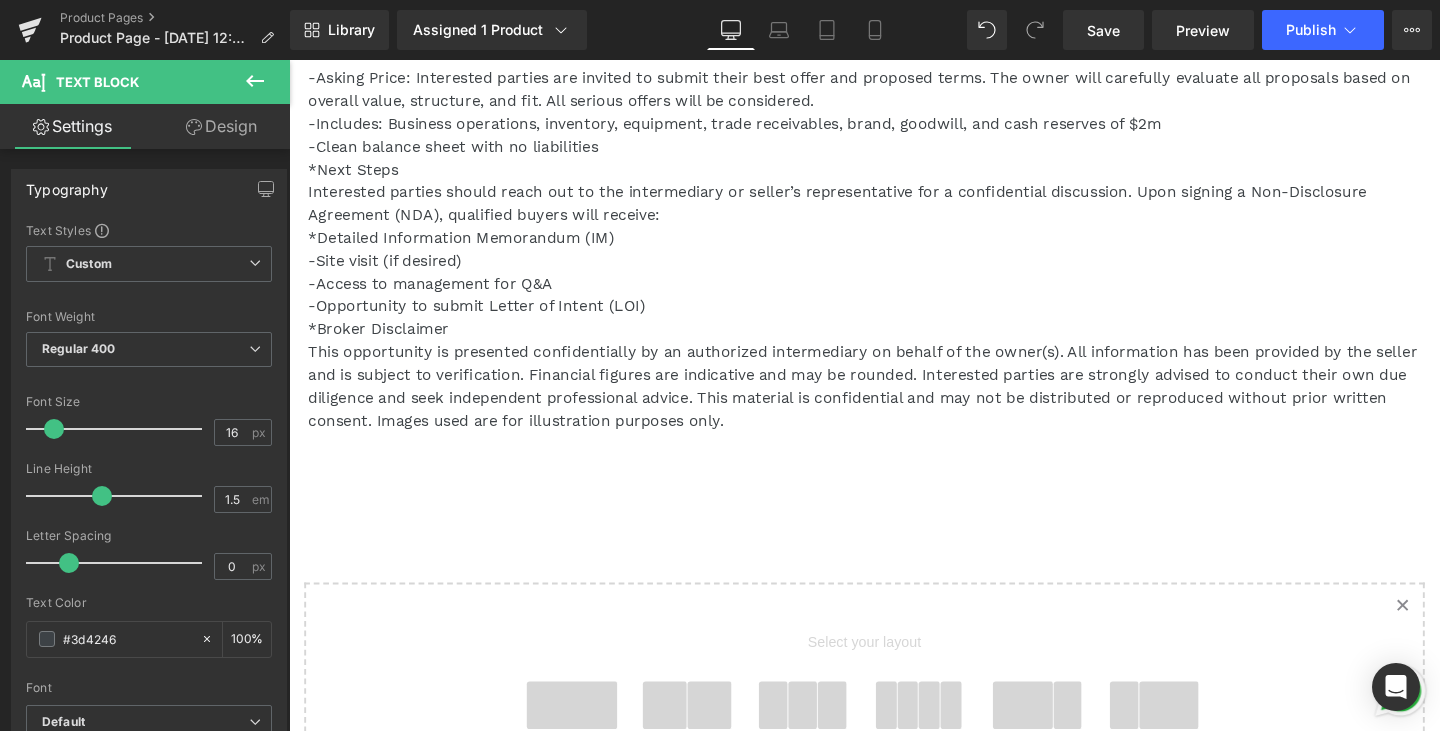 click 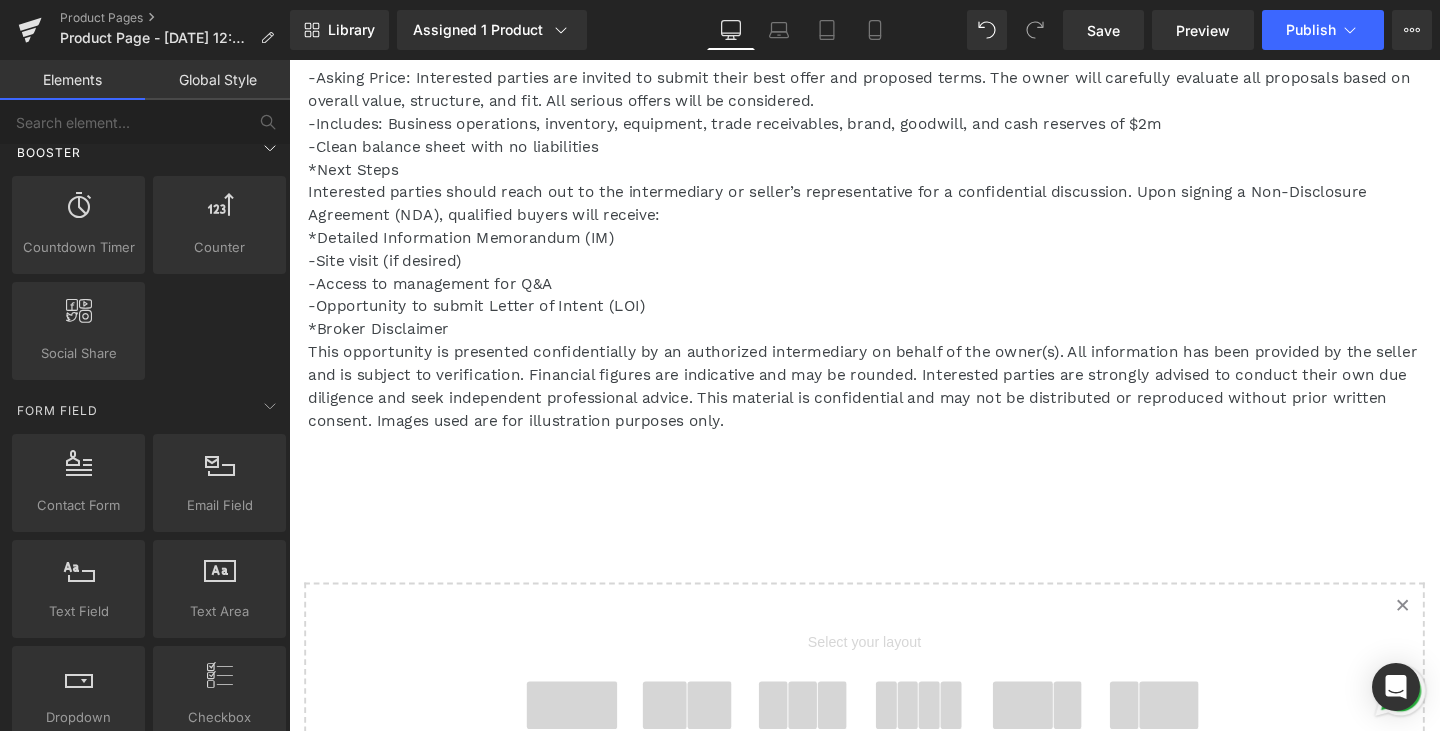 scroll, scrollTop: 2600, scrollLeft: 0, axis: vertical 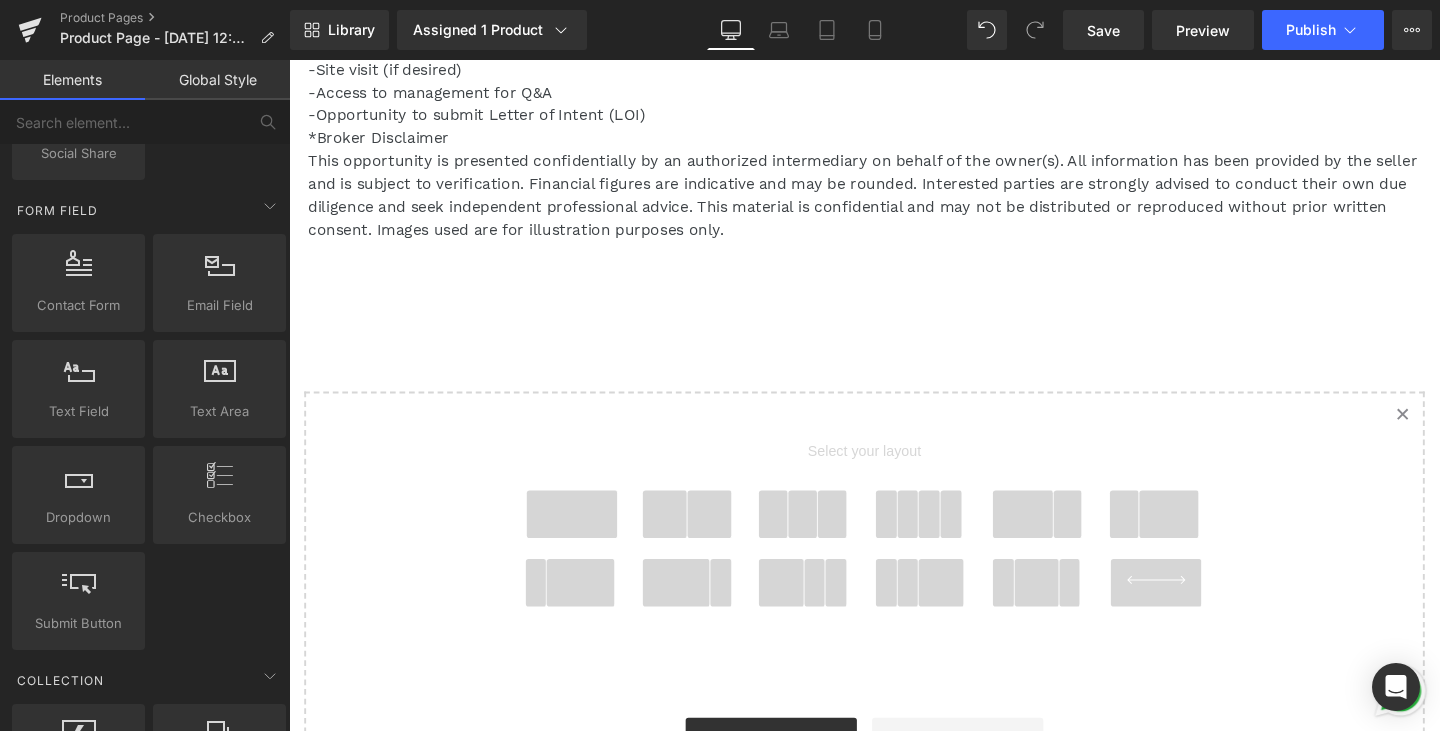 click at bounding box center (829, 538) 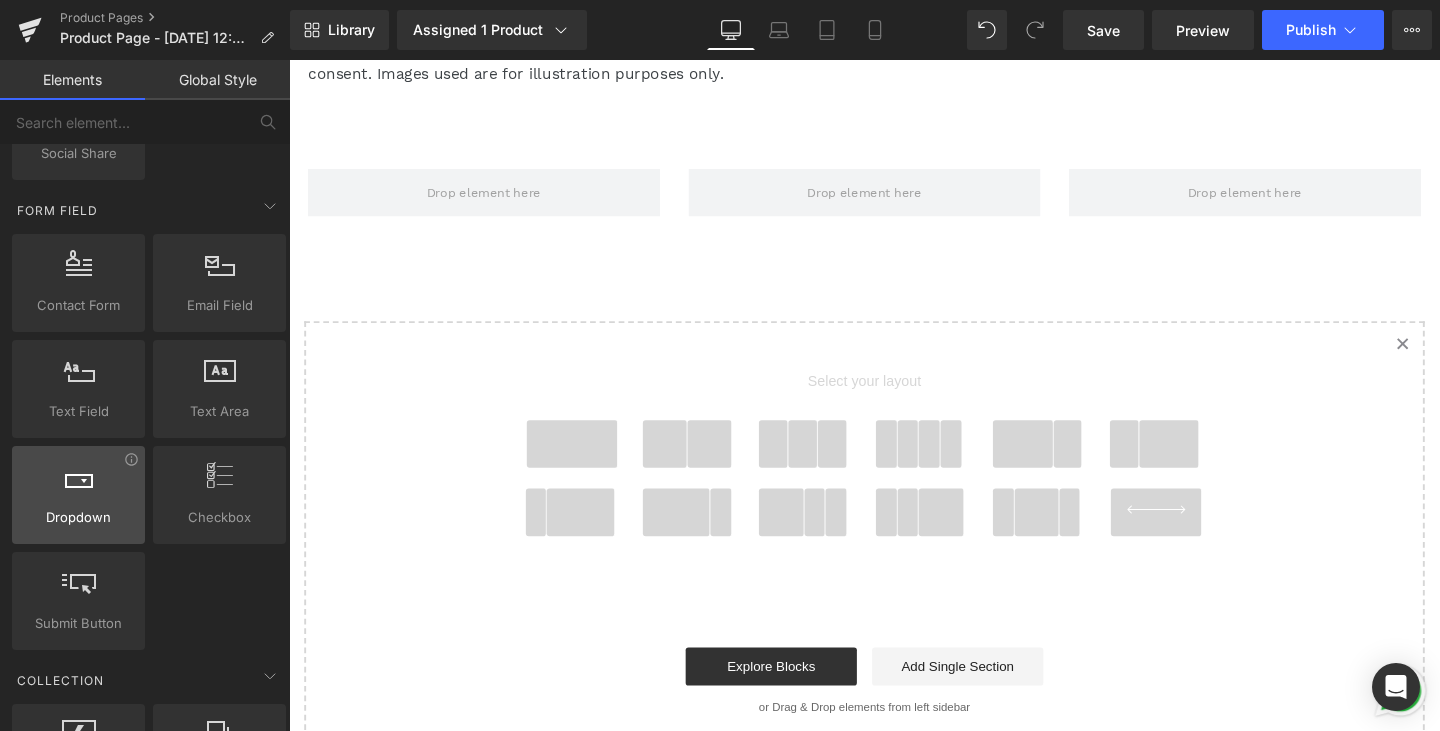 scroll, scrollTop: 2265, scrollLeft: 0, axis: vertical 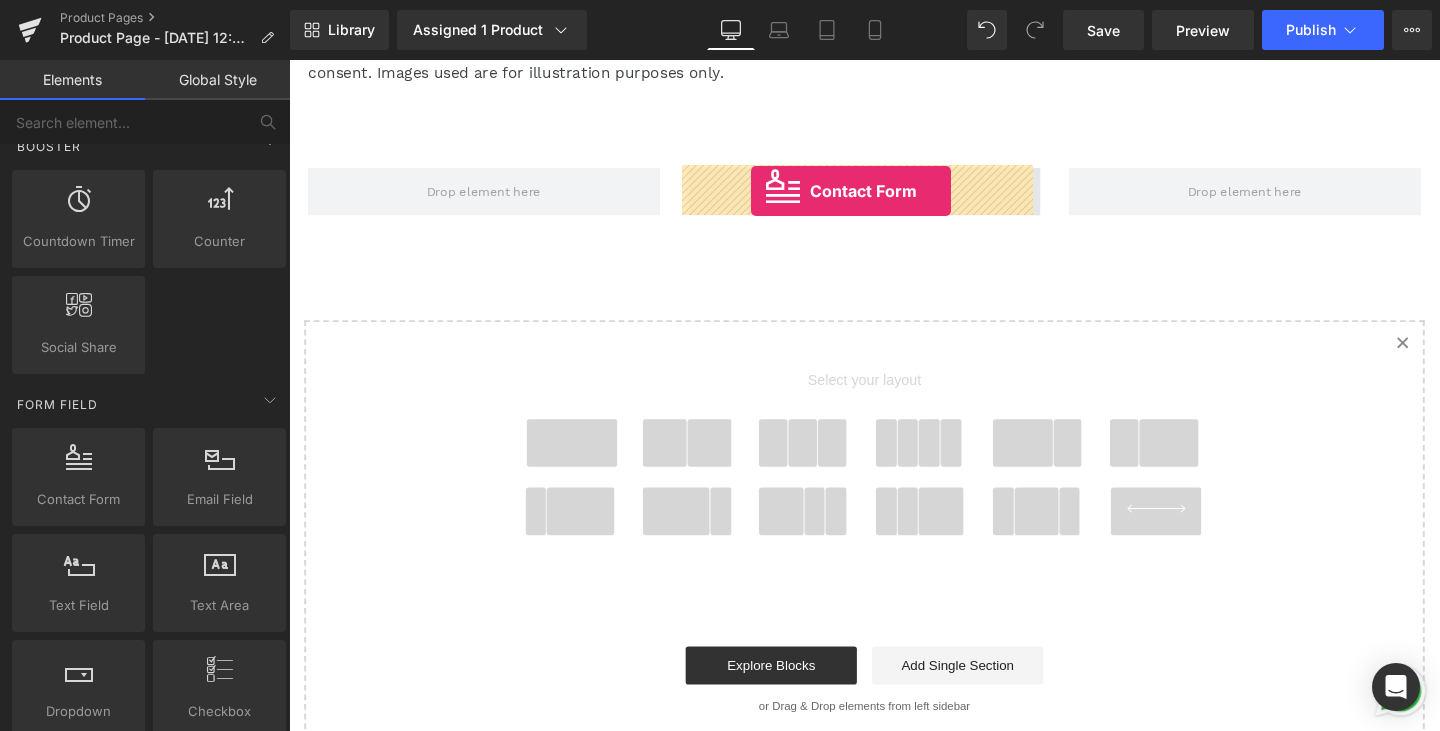 drag, startPoint x: 375, startPoint y: 554, endPoint x: 775, endPoint y: 198, distance: 535.47736 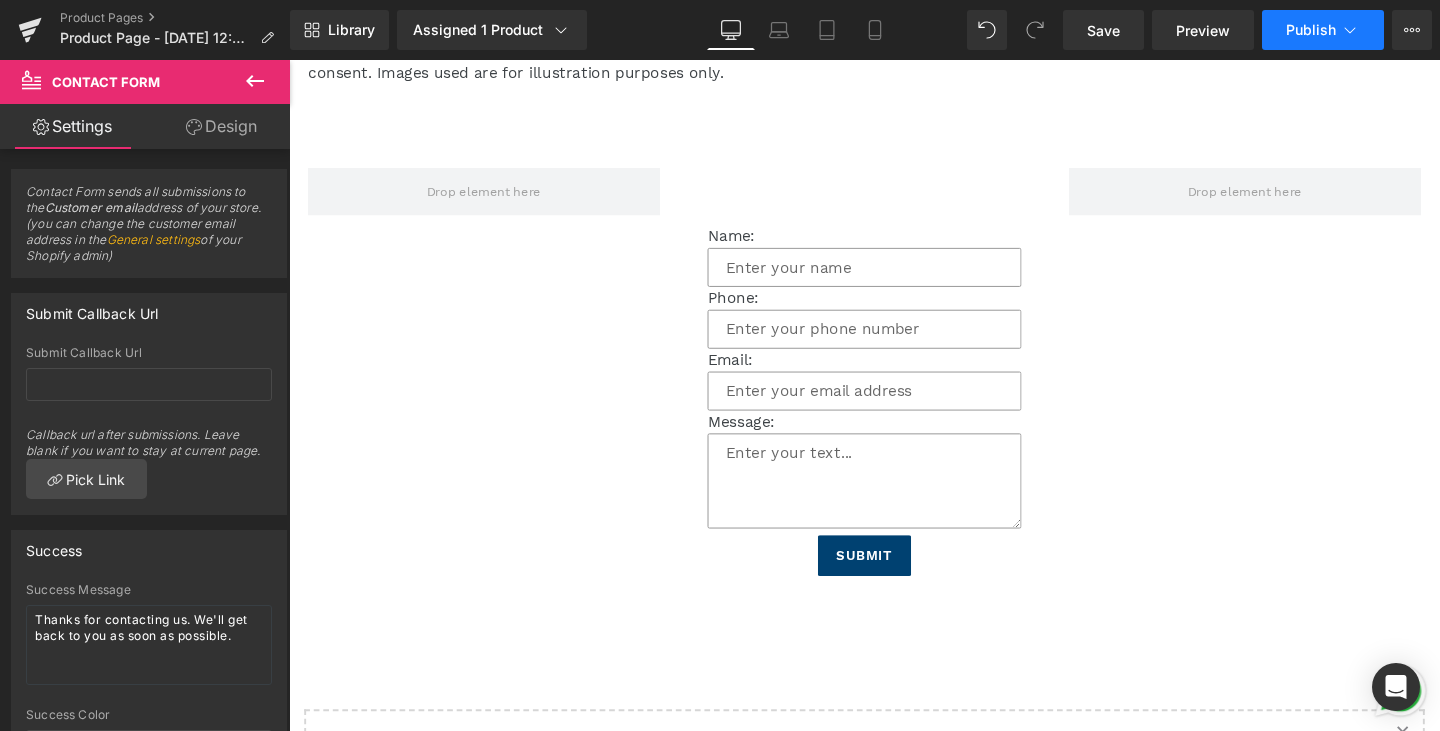 click on "Publish" at bounding box center [1311, 30] 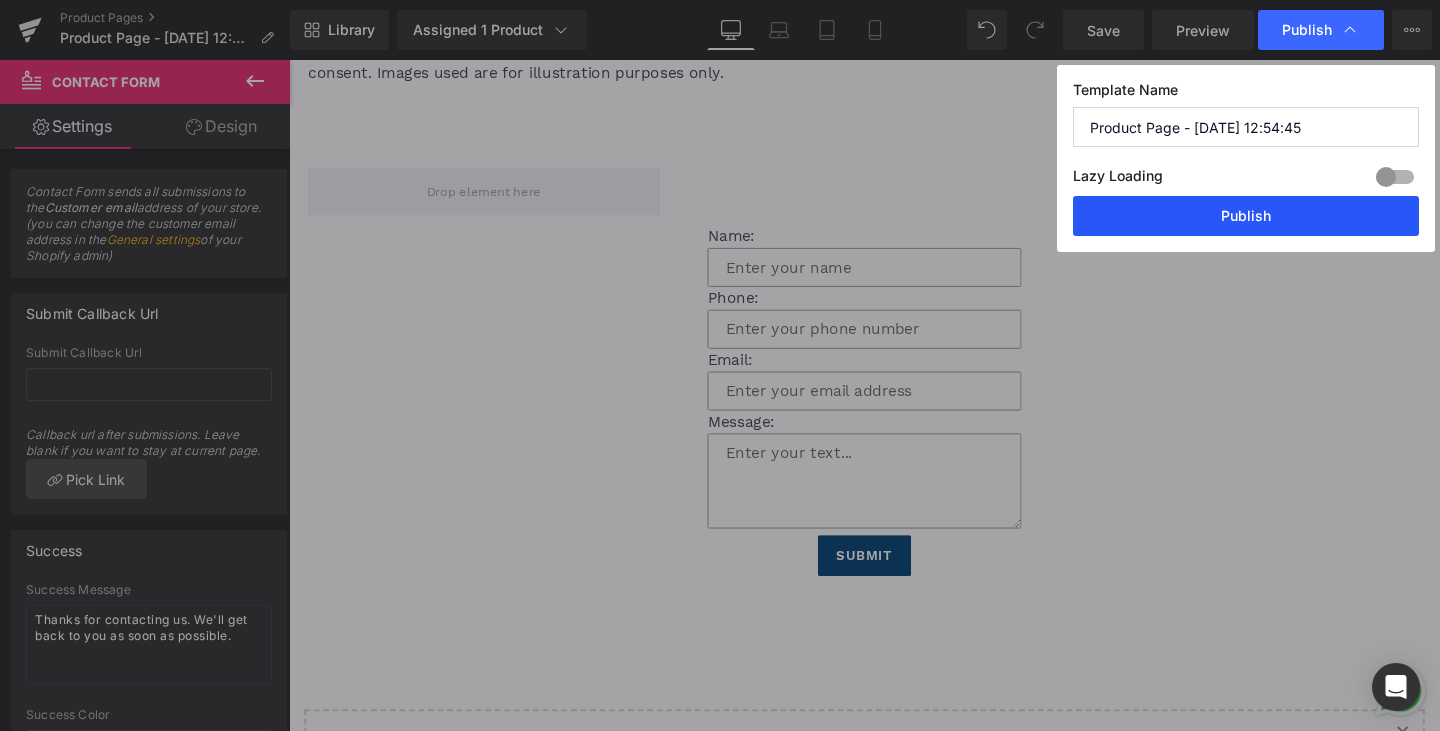 click on "Publish" at bounding box center [1246, 216] 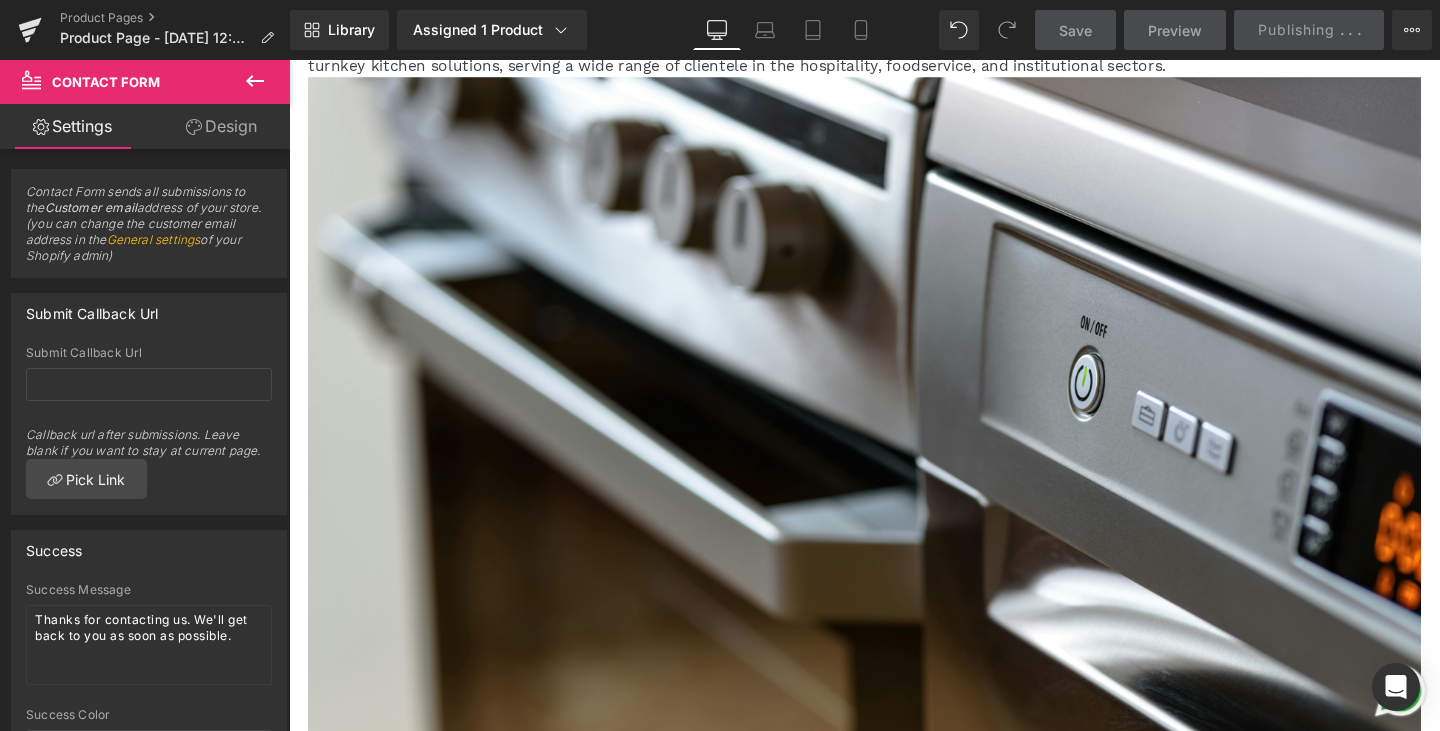 scroll, scrollTop: 0, scrollLeft: 0, axis: both 